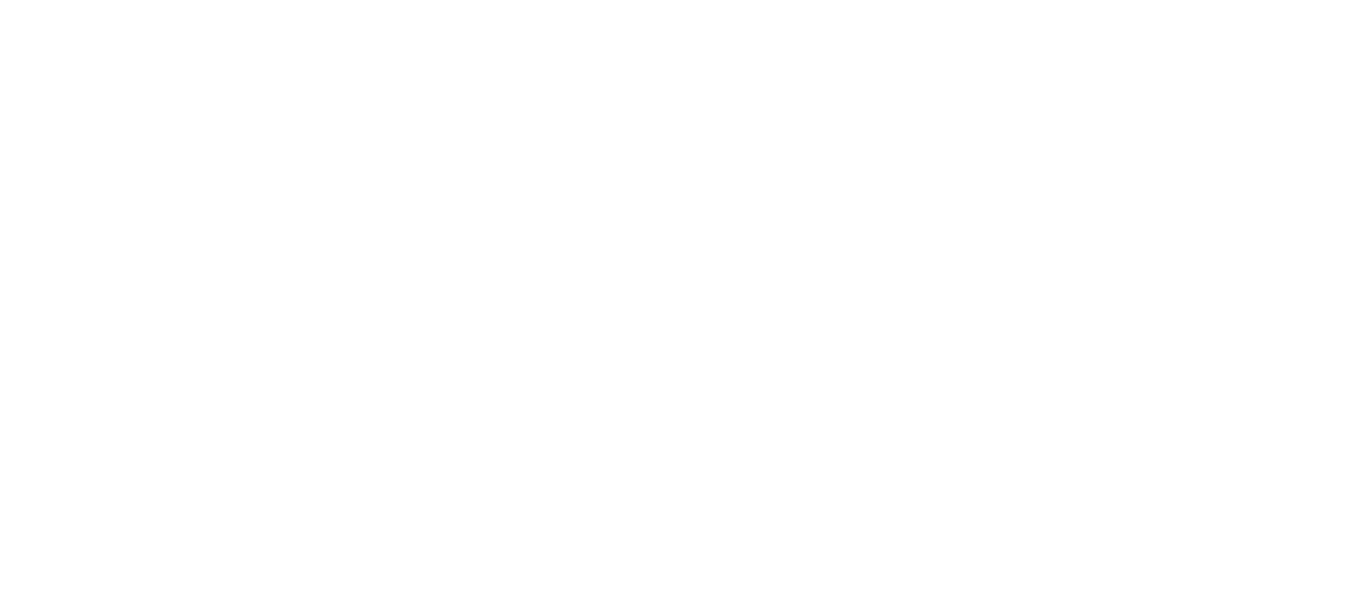 scroll, scrollTop: 0, scrollLeft: 0, axis: both 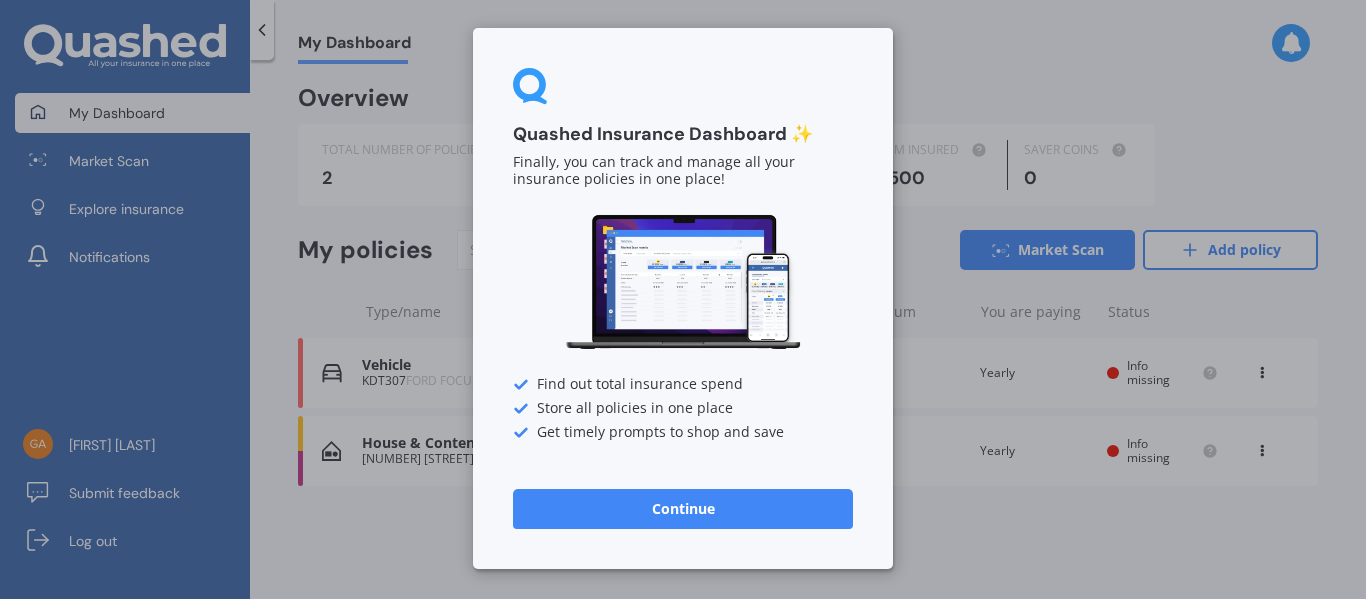 click on "Continue" at bounding box center [683, 509] 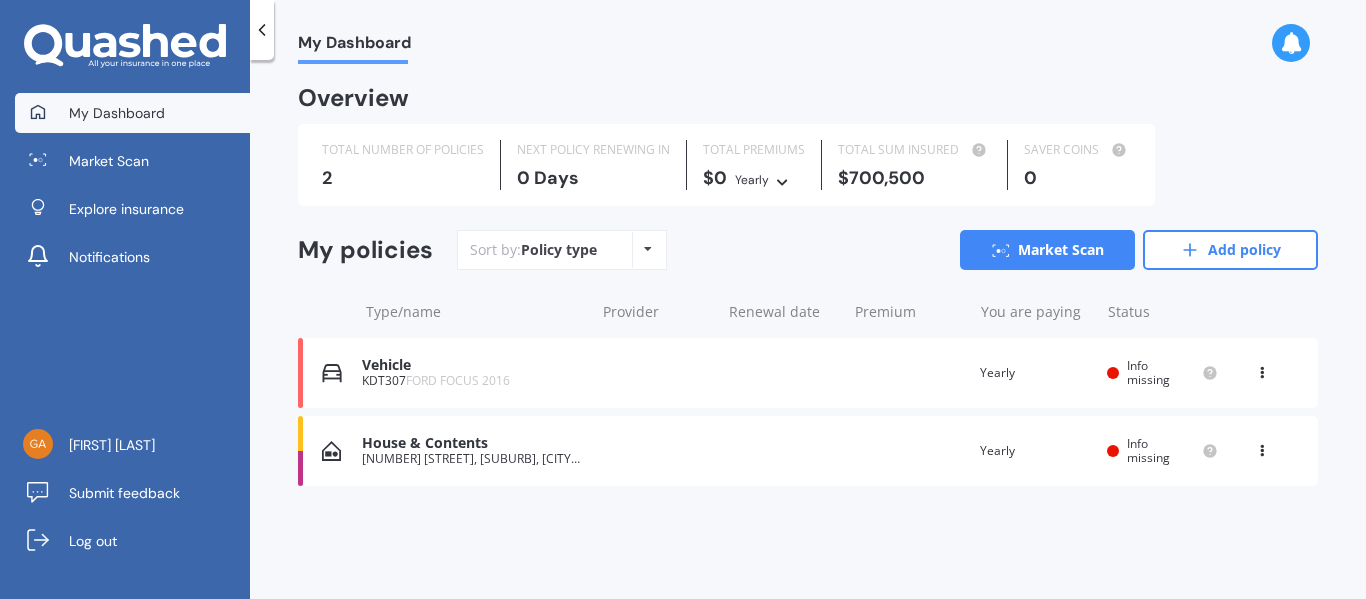 click on "Info missing" at bounding box center [1148, 450] 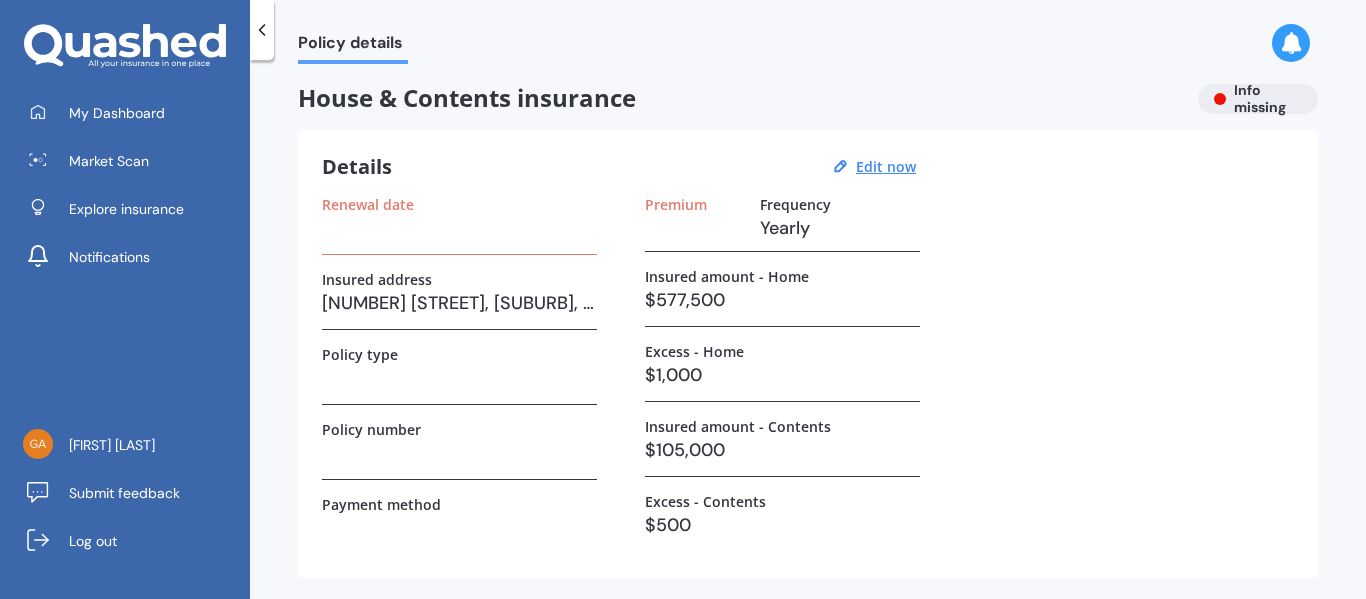 scroll, scrollTop: 0, scrollLeft: 0, axis: both 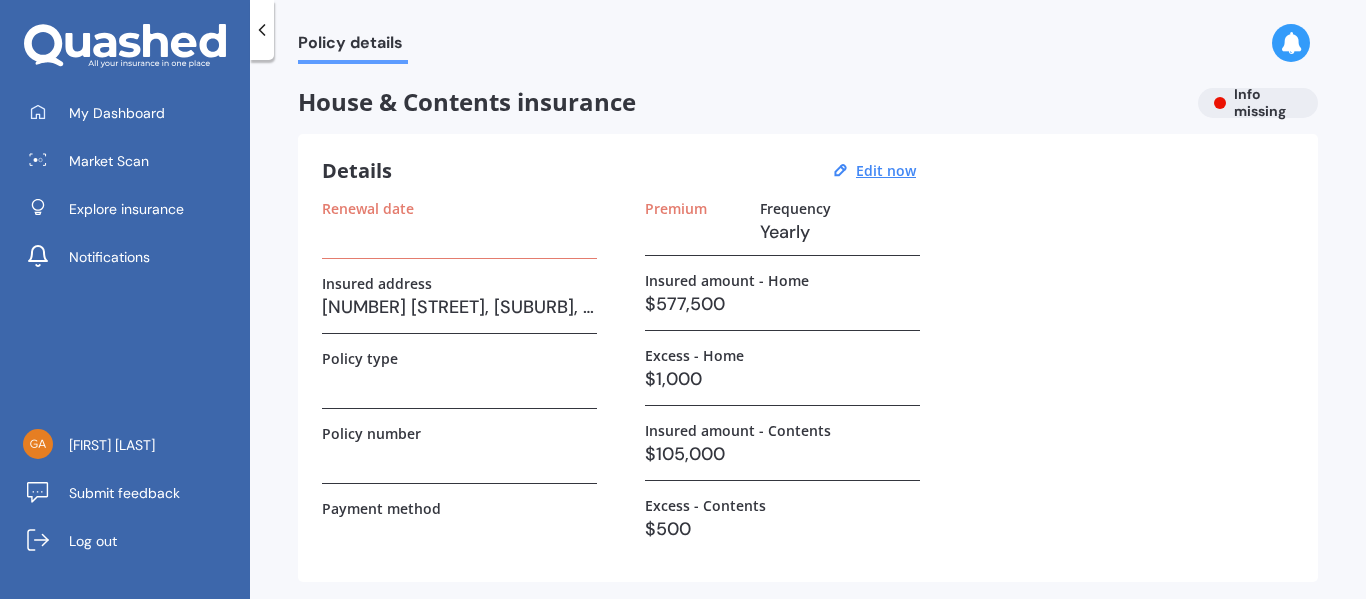 click on "$577,500" at bounding box center (782, 304) 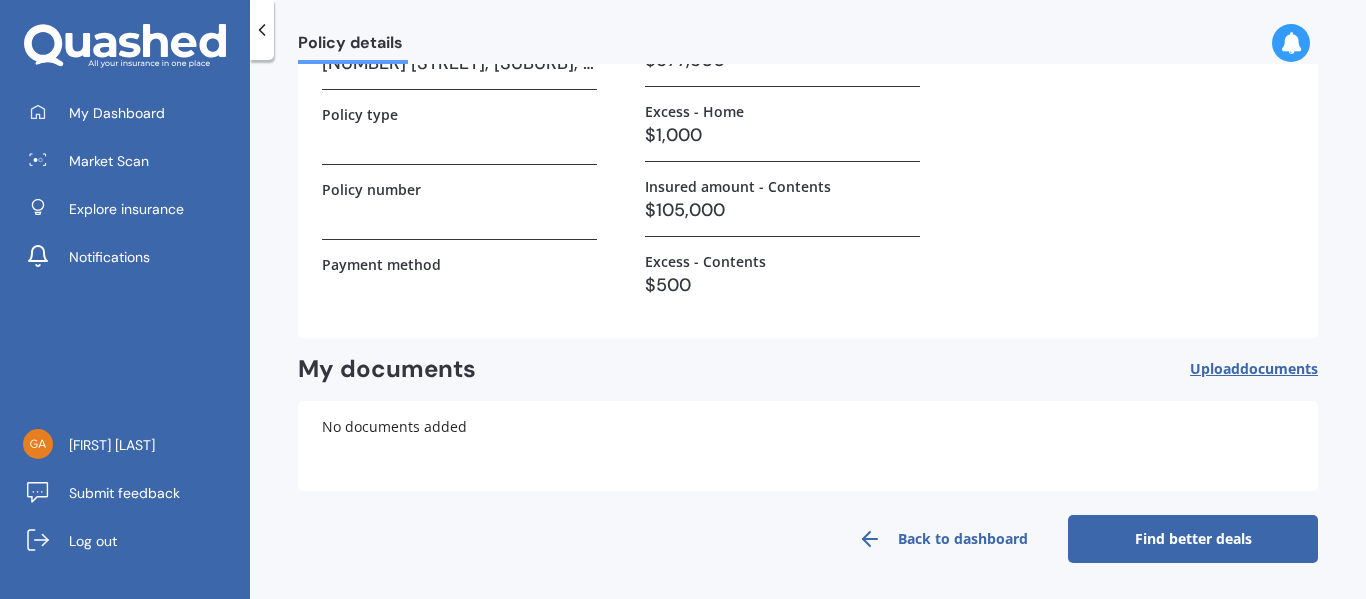 scroll, scrollTop: 0, scrollLeft: 0, axis: both 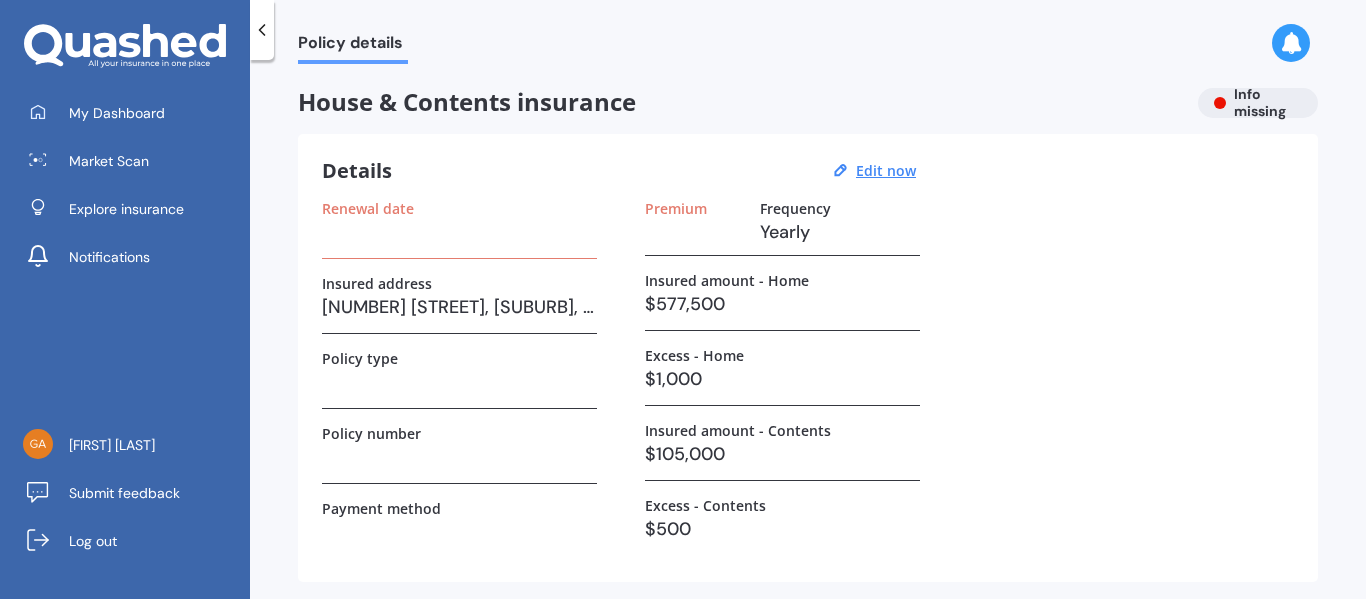 click at bounding box center (459, 232) 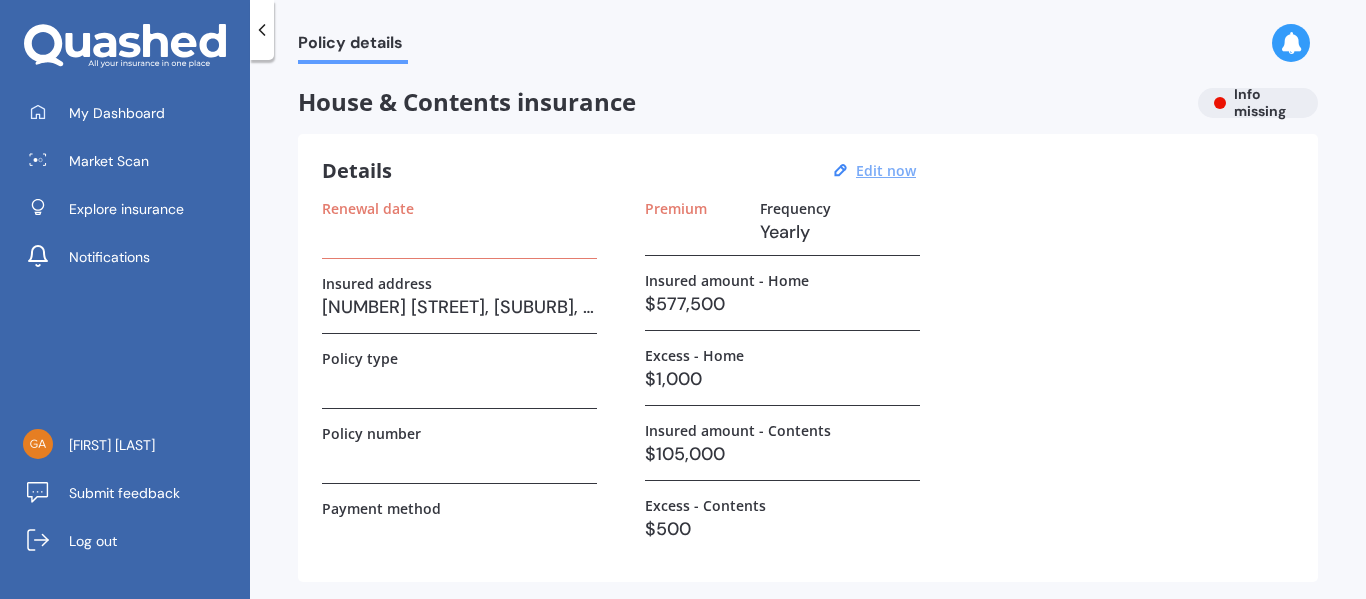 click on "Edit now" at bounding box center [886, 170] 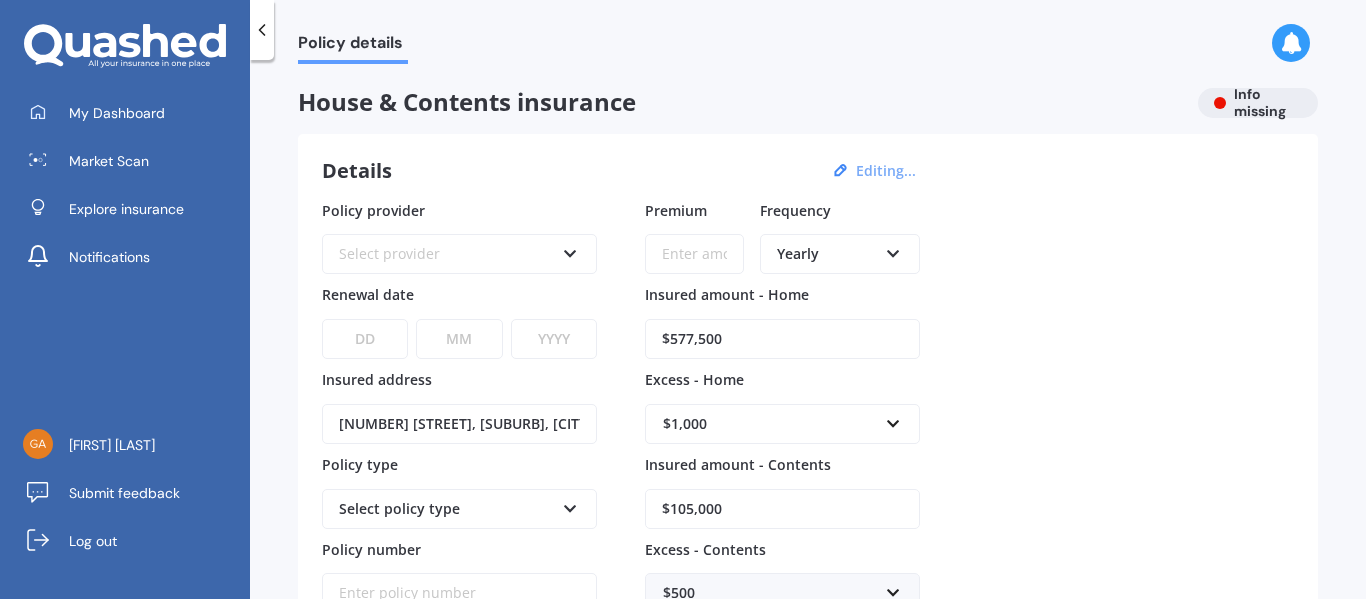 click at bounding box center [570, 250] 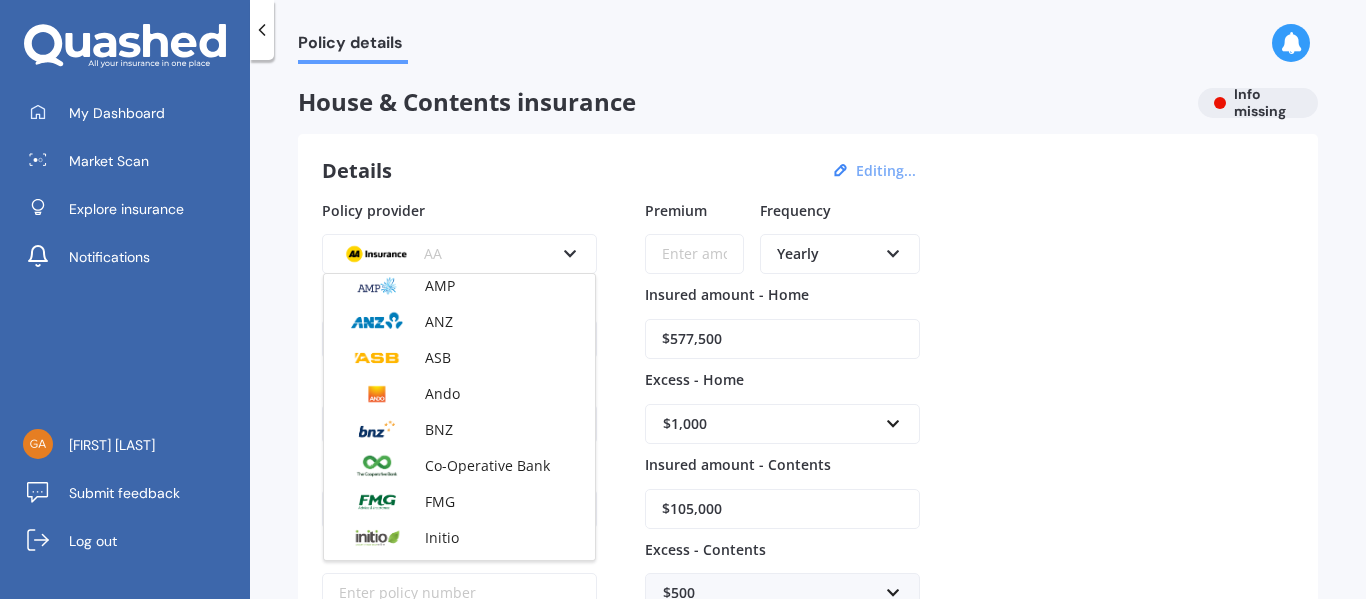 scroll, scrollTop: 0, scrollLeft: 0, axis: both 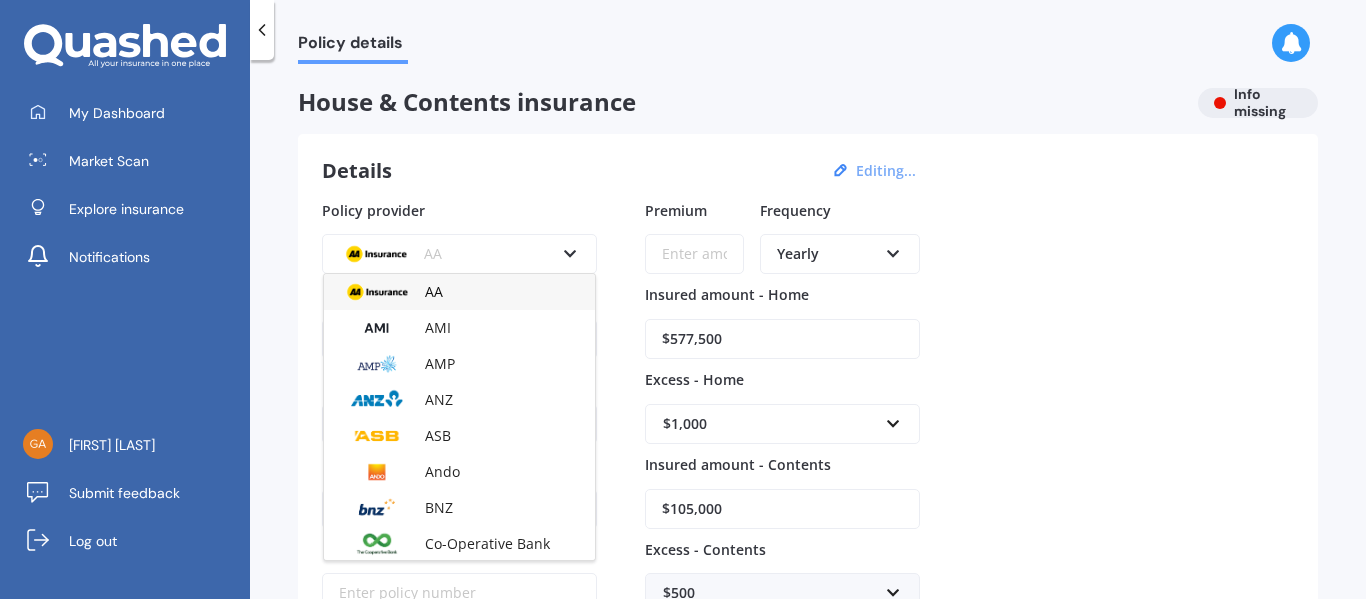 click on "Policy provider AA AA AMI AMP ANZ ASB Ando BNZ Co-Operative Bank FMG Initio Kiwibank Lantern MAS NZI Other SBS State TSB Tower Trade Me Insurance Vero Westpac YOUI Renewal date DD 01 02 03 04 05 06 07 08 09 10 11 12 13 14 15 16 17 18 19 20 21 22 23 24 25 26 27 28 29 30 31 MM 01 02 03 04 05 06 07 08 09 10 11 12 YYYY 2027 2026 2025 2024 2023 2022 2021 2020 2019 2018 2017 2016 2015 2014 2013 2012 2011 2010 2009 2008 2007 2006 2005 2004 2003 2002 2001 2000 1999 1998 1997 1996 1995 1994 1993 1992 1991 1990 1989 1988 1987 1986 1985 1984 1983 1982 1981 1980 1979 1978 1977 1976 1975 1974 1973 1972 1971 1970 1969 1968 1967 1966 1965 1964 1963 1962 1961 1960 1959 1958 1957 1956 1955 1954 1953 1952 1951 1950 1949 1948 1947 1946 1945 1944 1943 1942 1941 1940 1939 1938 1937 1936 1935 1934 1933 1932 1931 1930 1929 1928 Insured address [NUMBER] [STREET], [SUBURB], [CITY] [POSTCODE] Policy type Select policy type Policy number Payment method Select payment method Direct debit - bank account Online payment Cheque Premium" at bounding box center [808, 449] 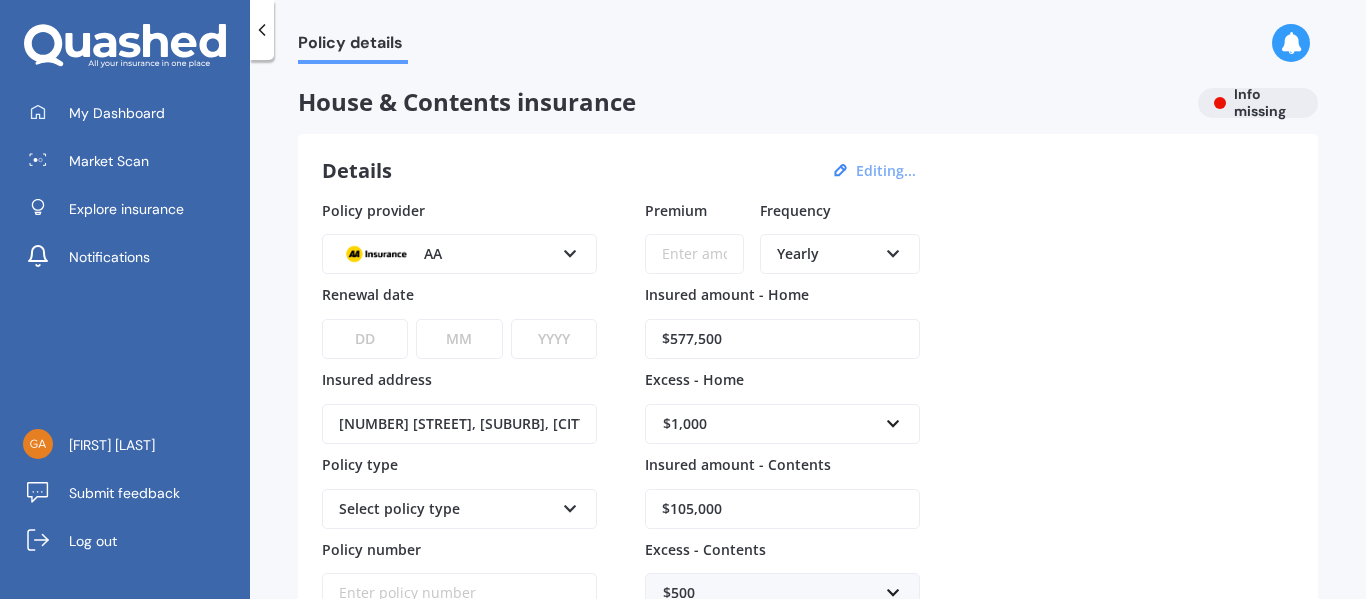 click on "AA AA AMI AMP ANZ ASB Ando BNZ Co-Operative Bank FMG Initio Kiwibank Lantern MAS NZI Other SBS State TSB Tower Trade Me Insurance Vero Westpac YOUI" at bounding box center (459, 254) 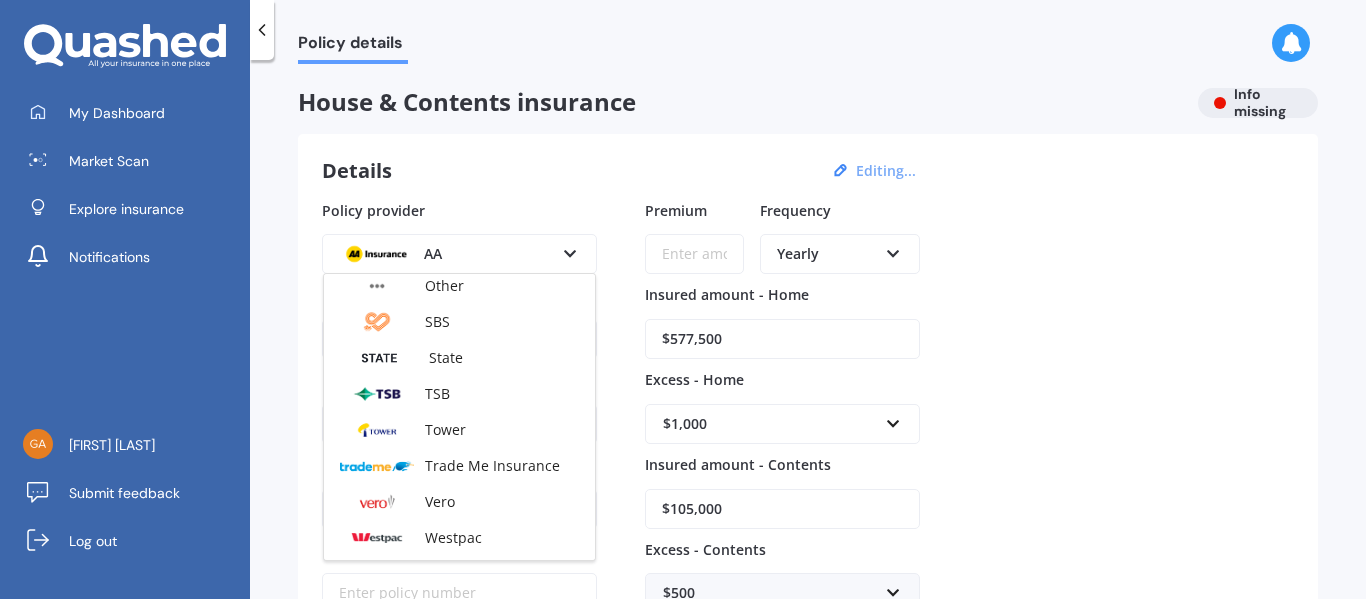scroll, scrollTop: 542, scrollLeft: 0, axis: vertical 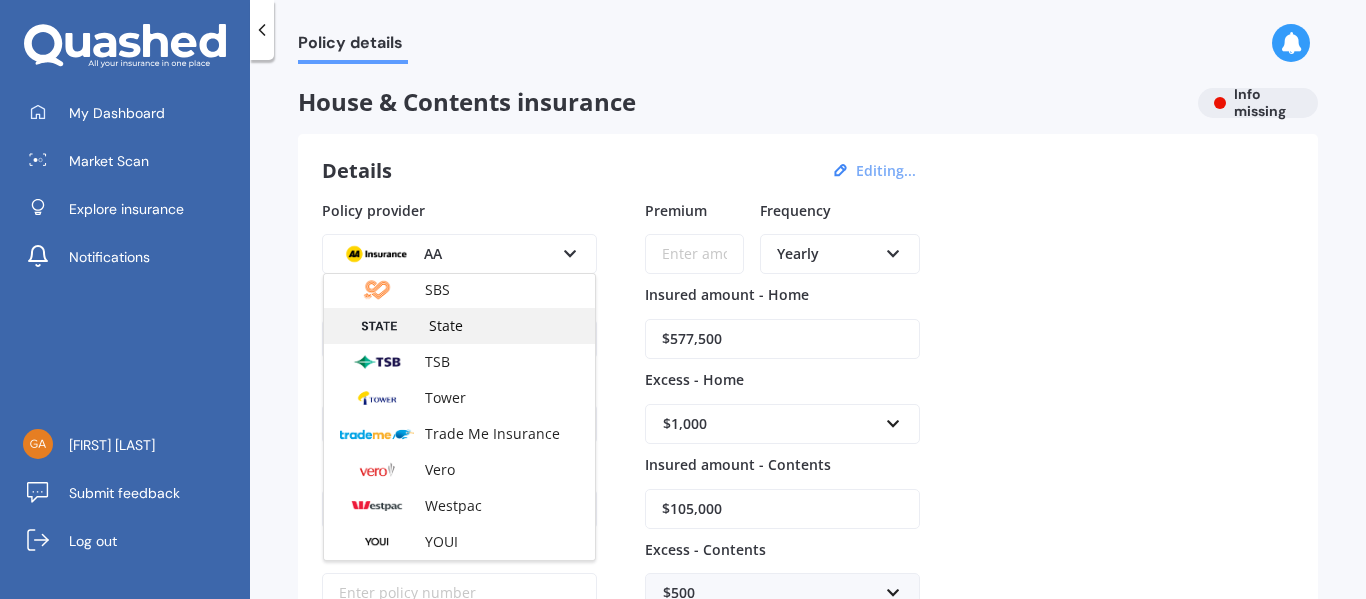 click on "State" at bounding box center (446, 325) 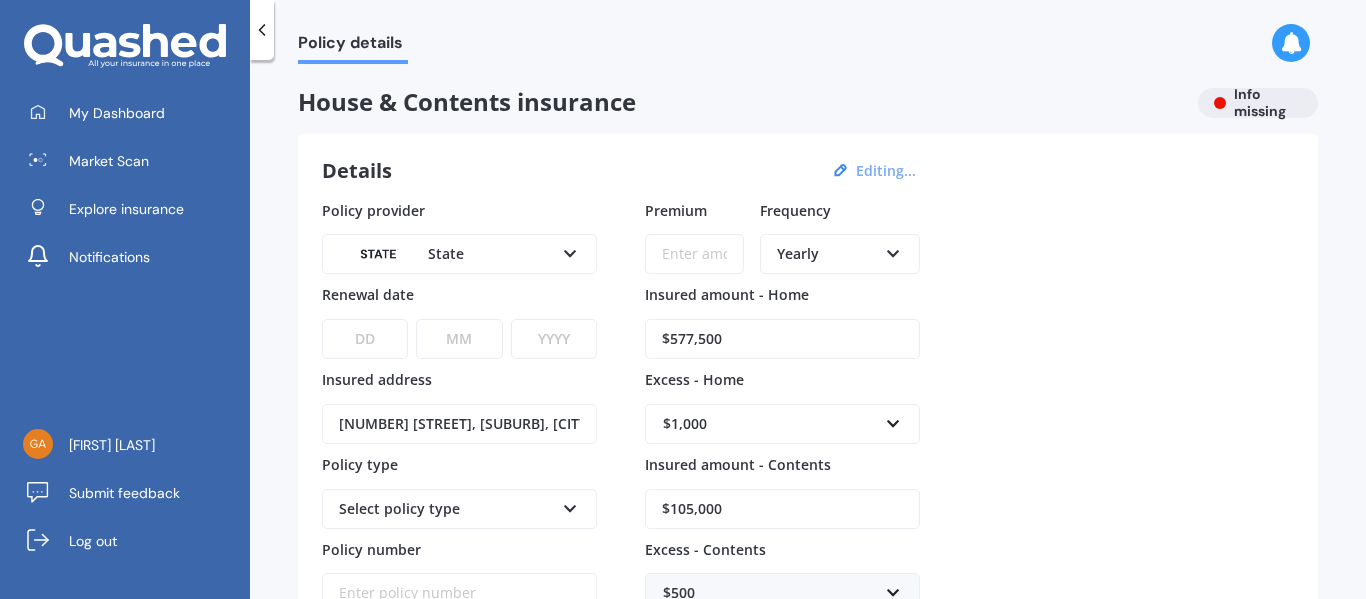 click on "DD 01 02 03 04 05 06 07 08 09 10 11 12 13 14 15 16 17 18 19 20 21 22 23 24 25 26 27 28 29 30 31" at bounding box center [365, 339] 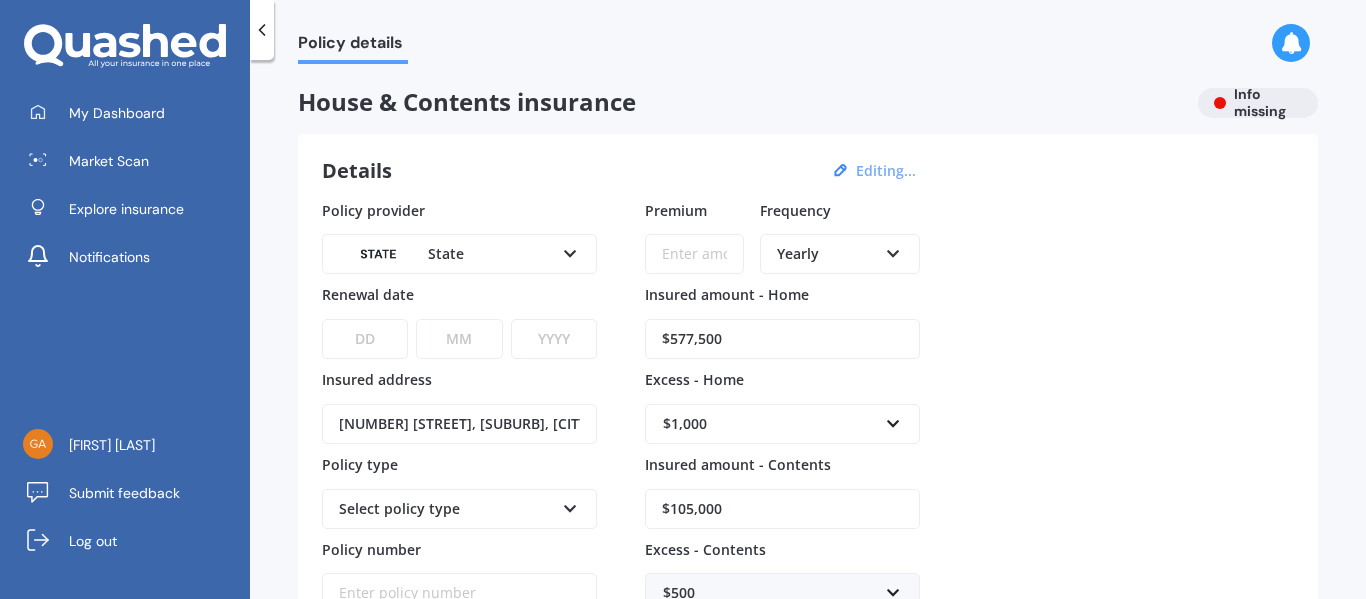 select on "13" 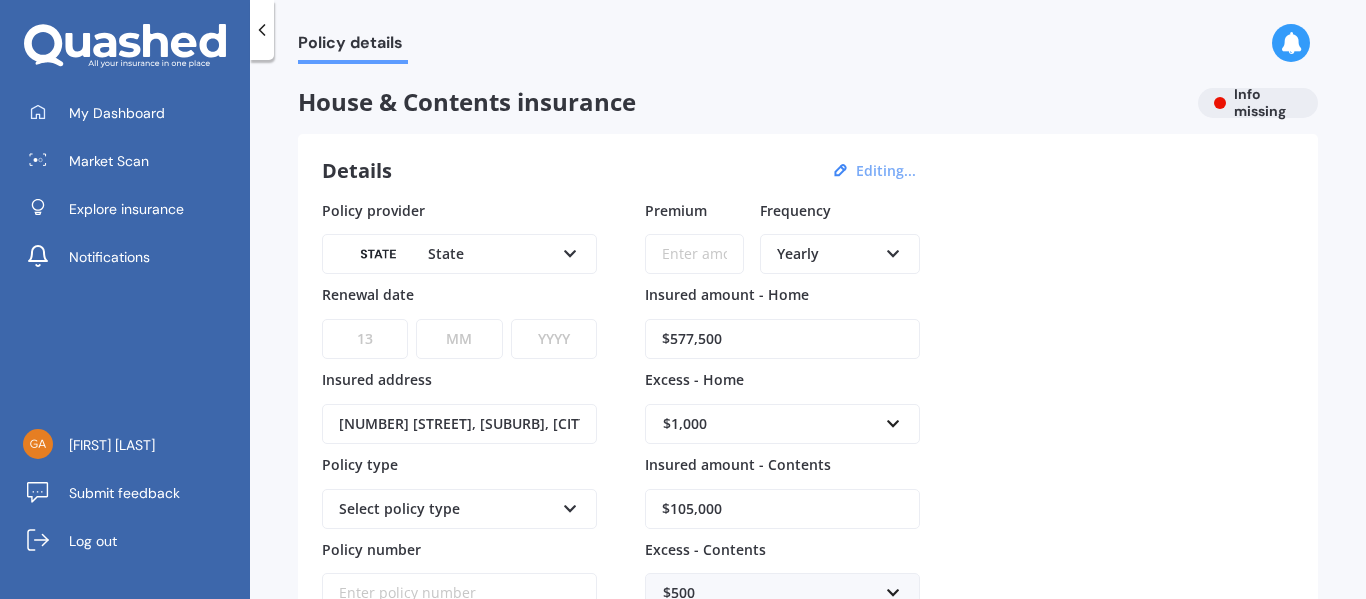 click on "DD 01 02 03 04 05 06 07 08 09 10 11 12 13 14 15 16 17 18 19 20 21 22 23 24 25 26 27 28 29 30 31" at bounding box center (365, 339) 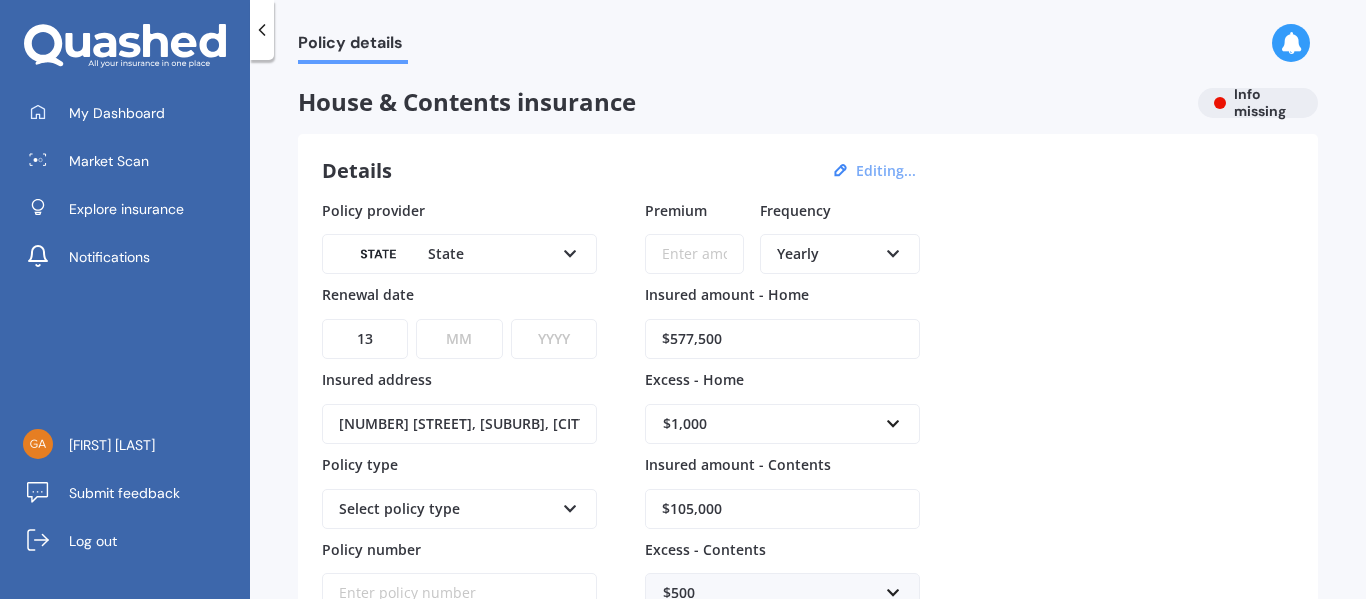 click on "MM 01 02 03 04 05 06 07 08 09 10 11 12" at bounding box center (459, 339) 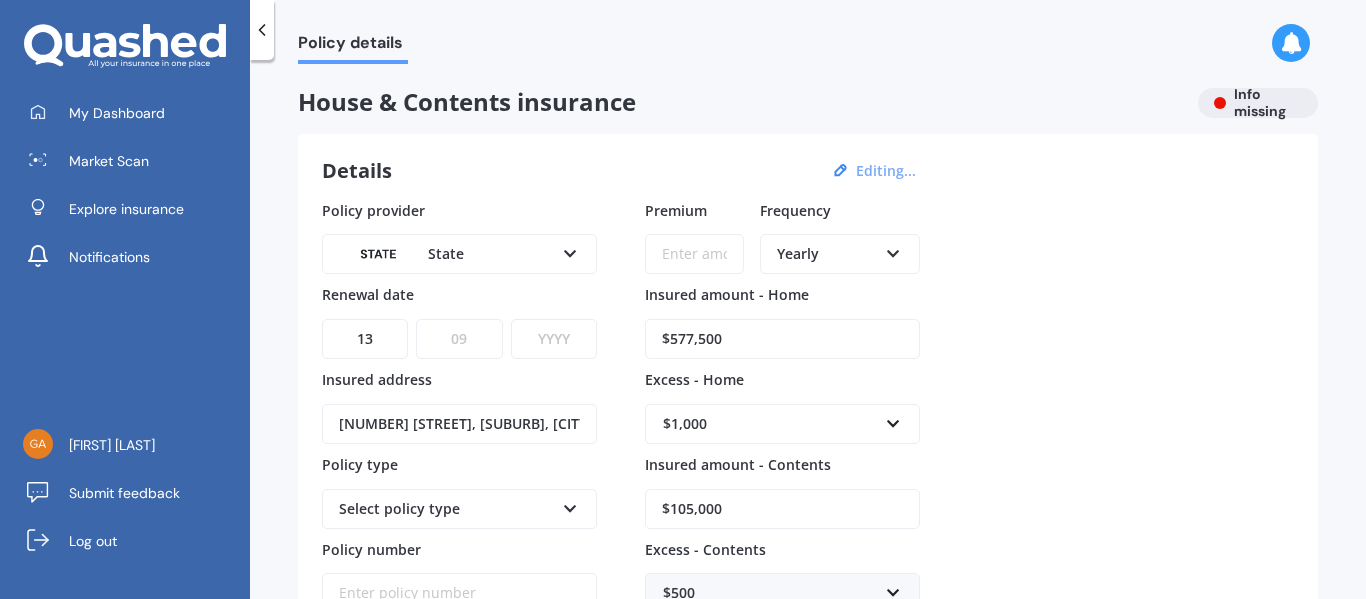 click on "MM 01 02 03 04 05 06 07 08 09 10 11 12" at bounding box center [459, 339] 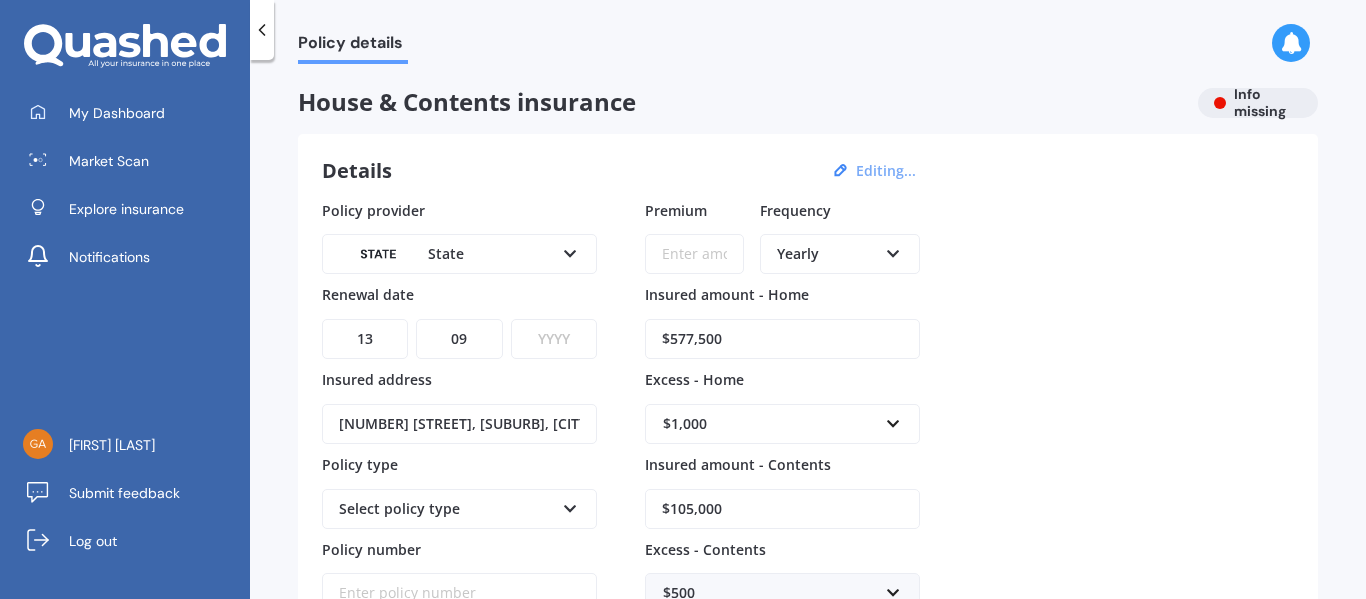 click on "YYYY 2027 2026 2025 2024 2023 2022 2021 2020 2019 2018 2017 2016 2015 2014 2013 2012 2011 2010 2009 2008 2007 2006 2005 2004 2003 2002 2001 2000 1999 1998 1997 1996 1995 1994 1993 1992 1991 1990 1989 1988 1987 1986 1985 1984 1983 1982 1981 1980 1979 1978 1977 1976 1975 1974 1973 1972 1971 1970 1969 1968 1967 1966 1965 1964 1963 1962 1961 1960 1959 1958 1957 1956 1955 1954 1953 1952 1951 1950 1949 1948 1947 1946 1945 1944 1943 1942 1941 1940 1939 1938 1937 1936 1935 1934 1933 1932 1931 1930 1929 1928" at bounding box center (554, 339) 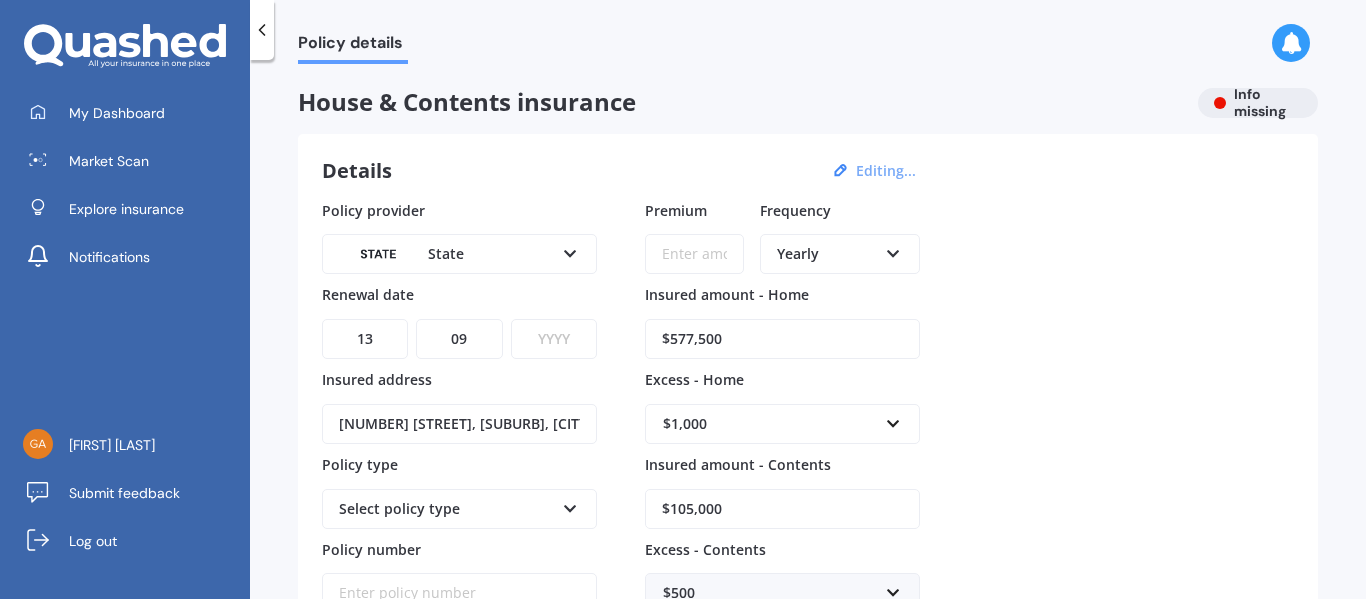 select on "2025" 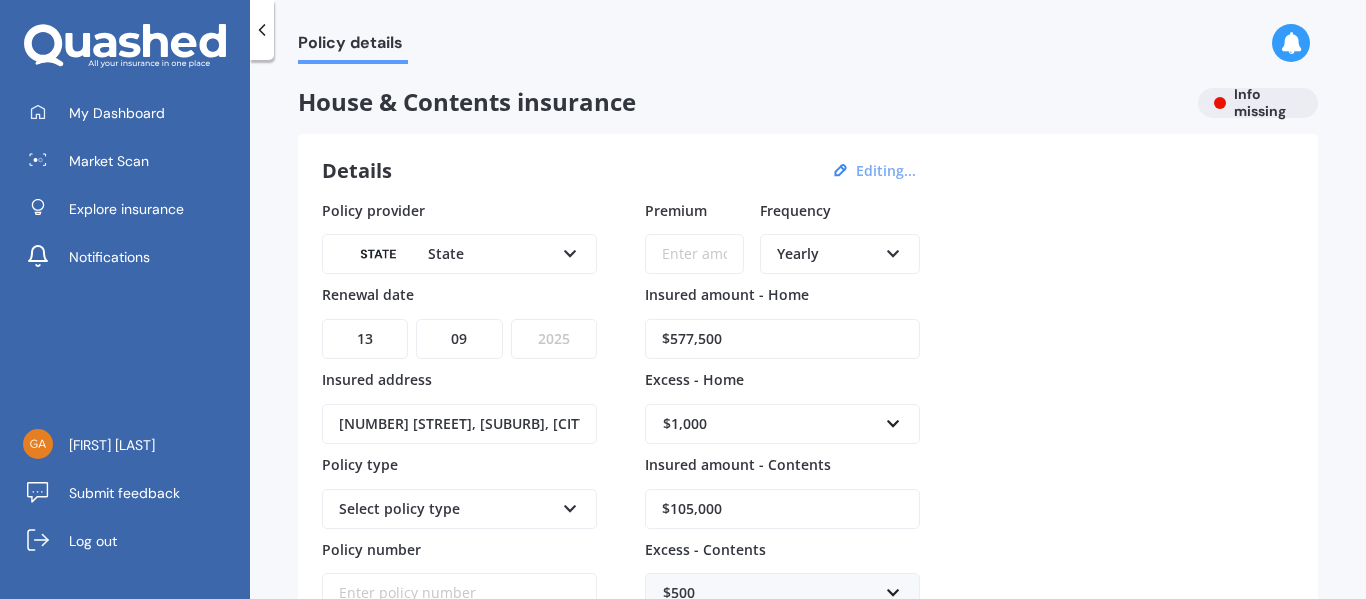 click on "YYYY 2027 2026 2025 2024 2023 2022 2021 2020 2019 2018 2017 2016 2015 2014 2013 2012 2011 2010 2009 2008 2007 2006 2005 2004 2003 2002 2001 2000 1999 1998 1997 1996 1995 1994 1993 1992 1991 1990 1989 1988 1987 1986 1985 1984 1983 1982 1981 1980 1979 1978 1977 1976 1975 1974 1973 1972 1971 1970 1969 1968 1967 1966 1965 1964 1963 1962 1961 1960 1959 1958 1957 1956 1955 1954 1953 1952 1951 1950 1949 1948 1947 1946 1945 1944 1943 1942 1941 1940 1939 1938 1937 1936 1935 1934 1933 1932 1931 1930 1929 1928" at bounding box center [554, 339] 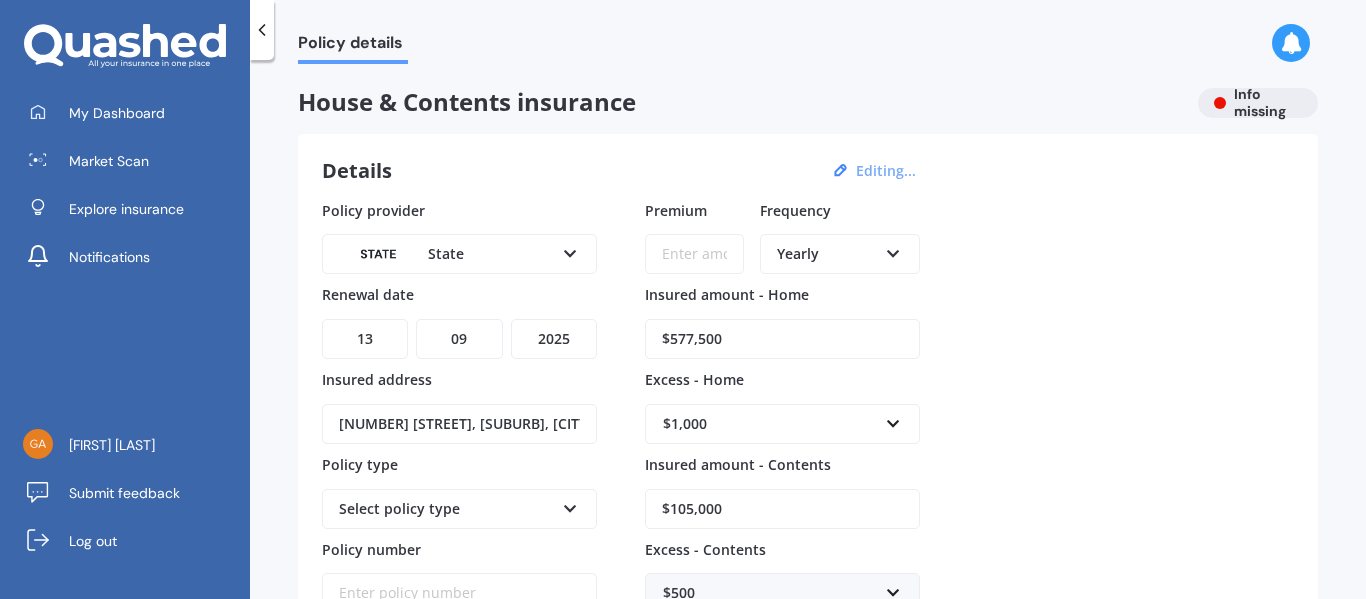 click at bounding box center (893, 250) 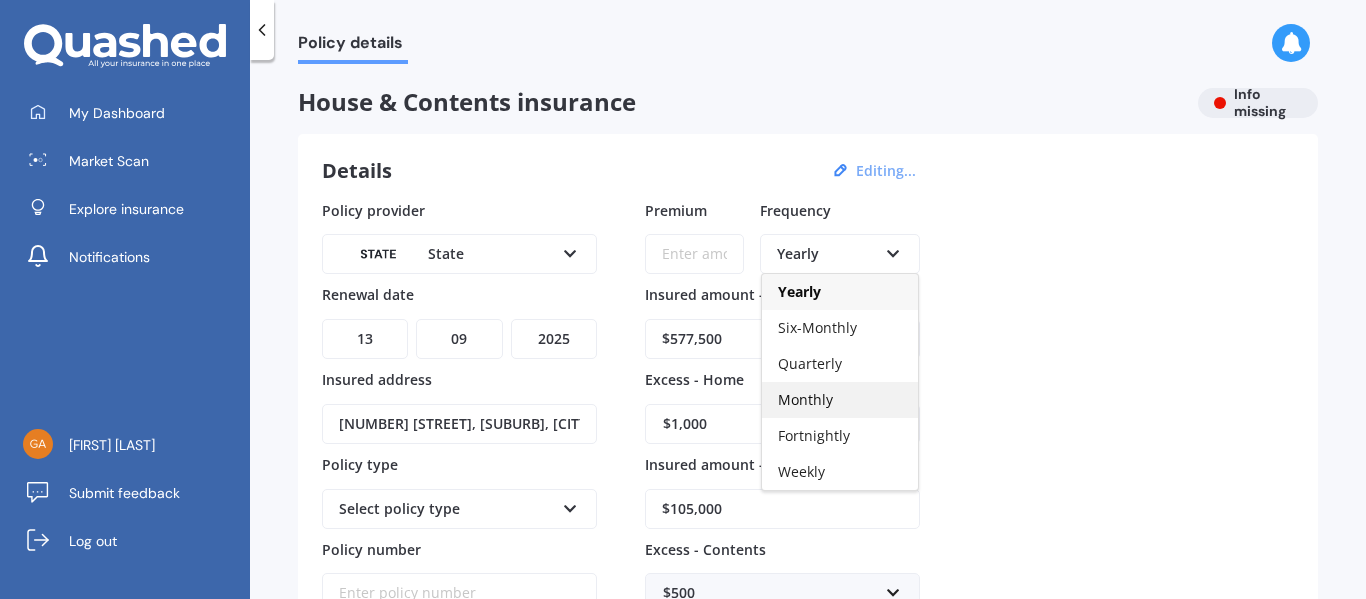 click on "Monthly" at bounding box center (805, 399) 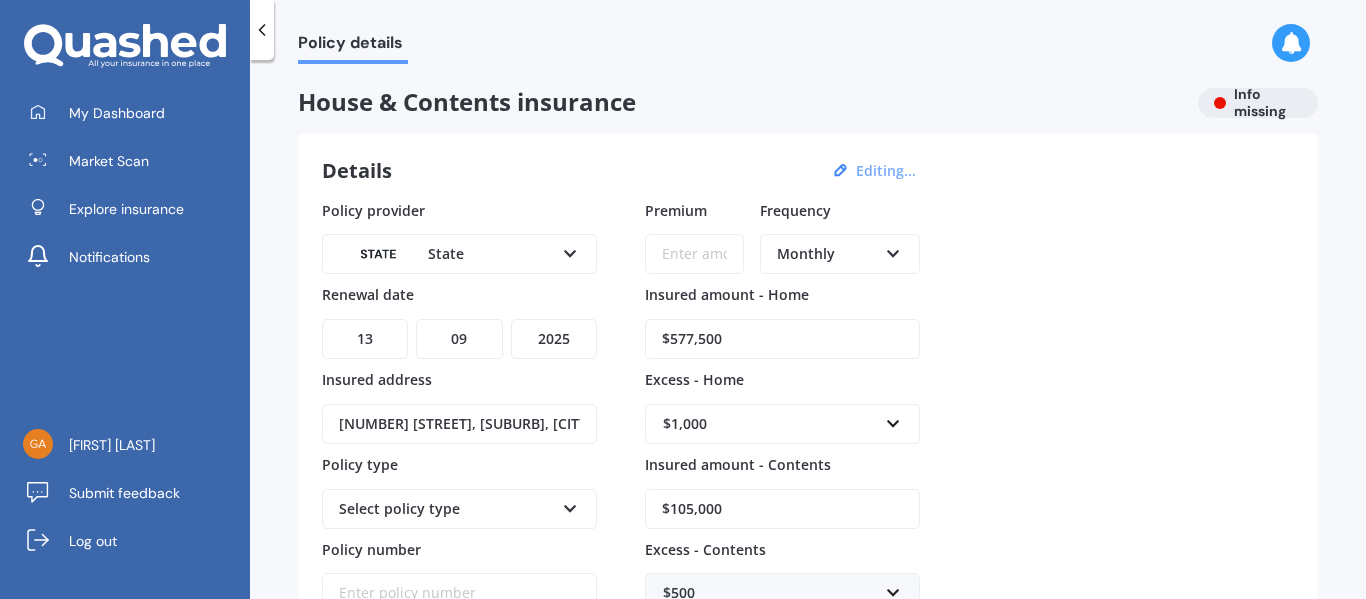 click on "$577,500" at bounding box center (782, 339) 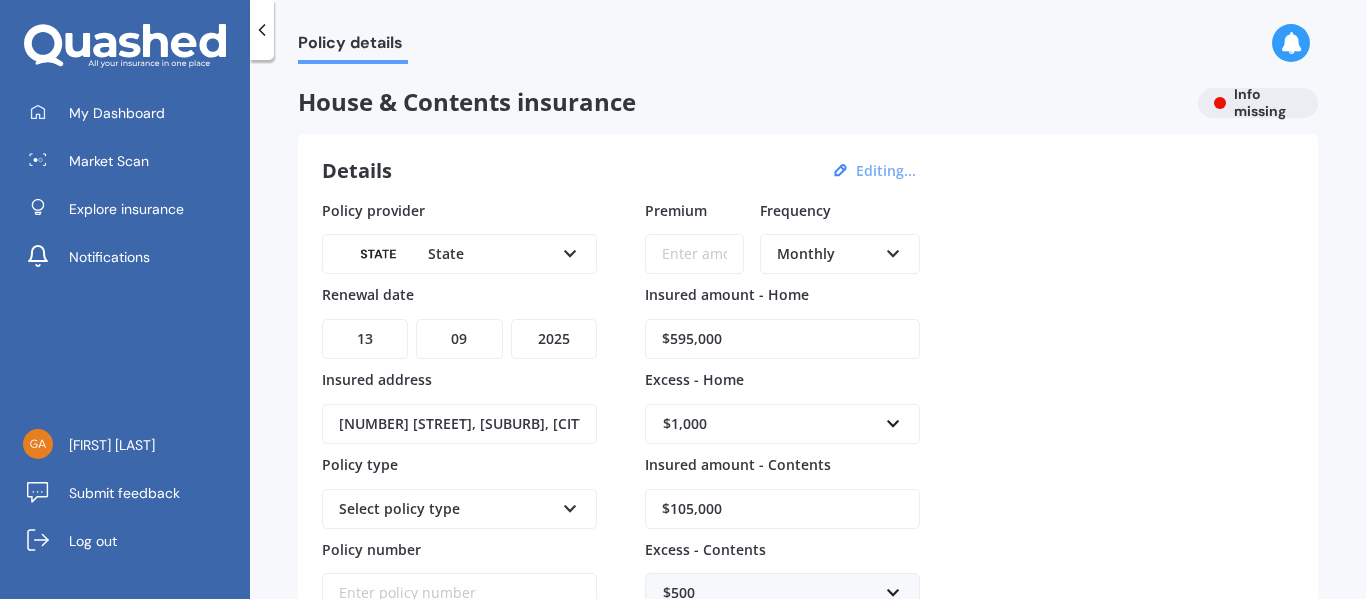 type on "$595,000" 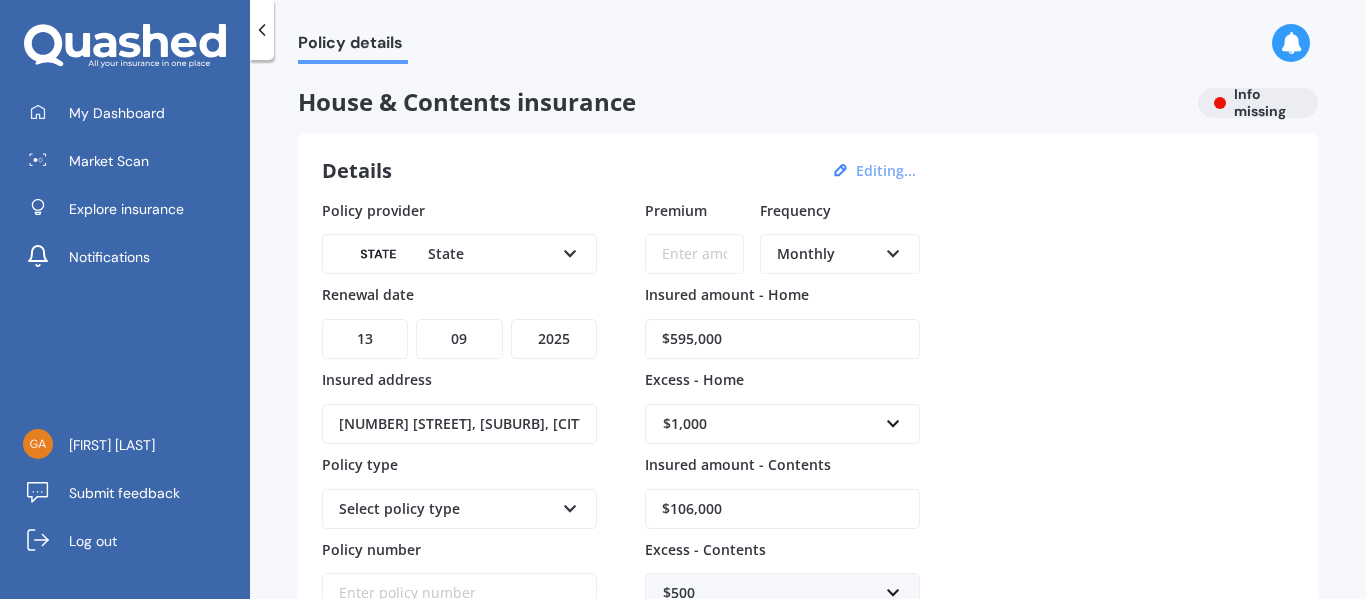 type on "$106,000" 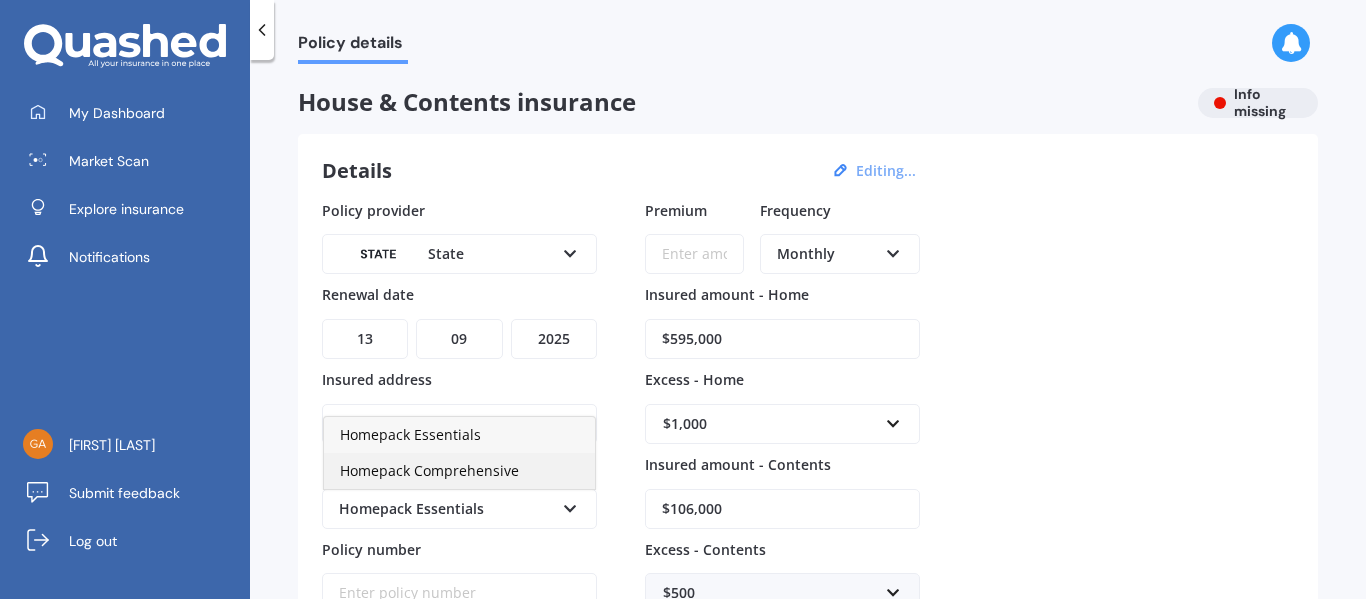 click on "Homepack Comprehensive" at bounding box center [429, 470] 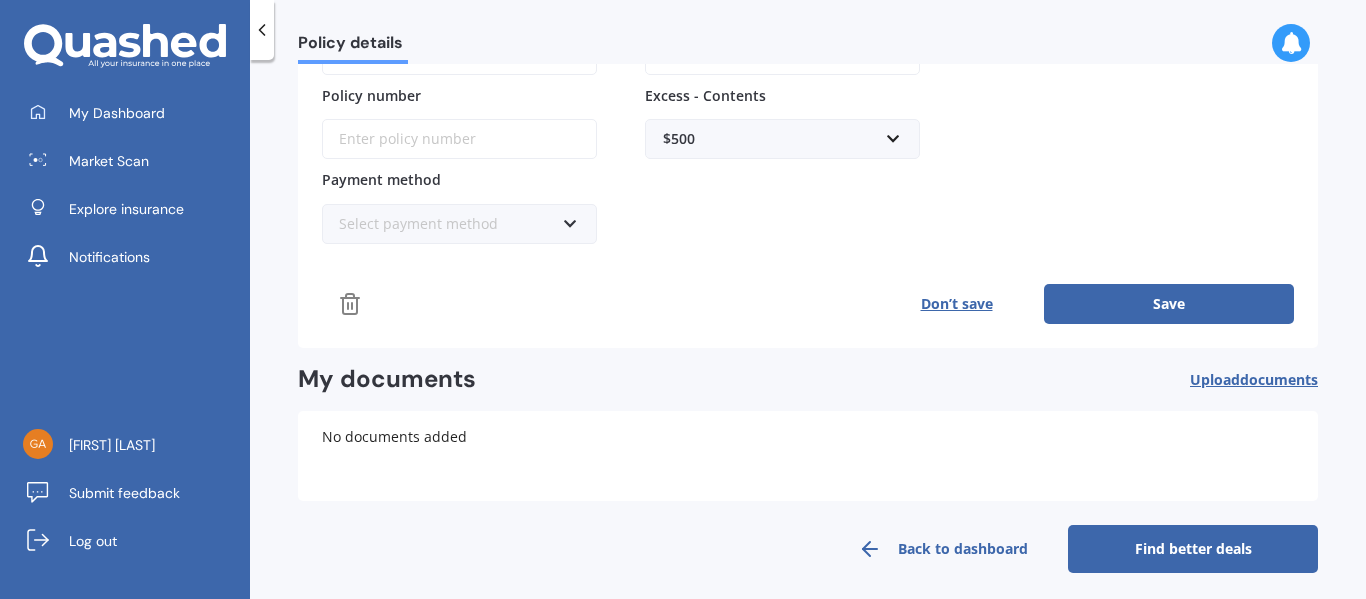 scroll, scrollTop: 464, scrollLeft: 0, axis: vertical 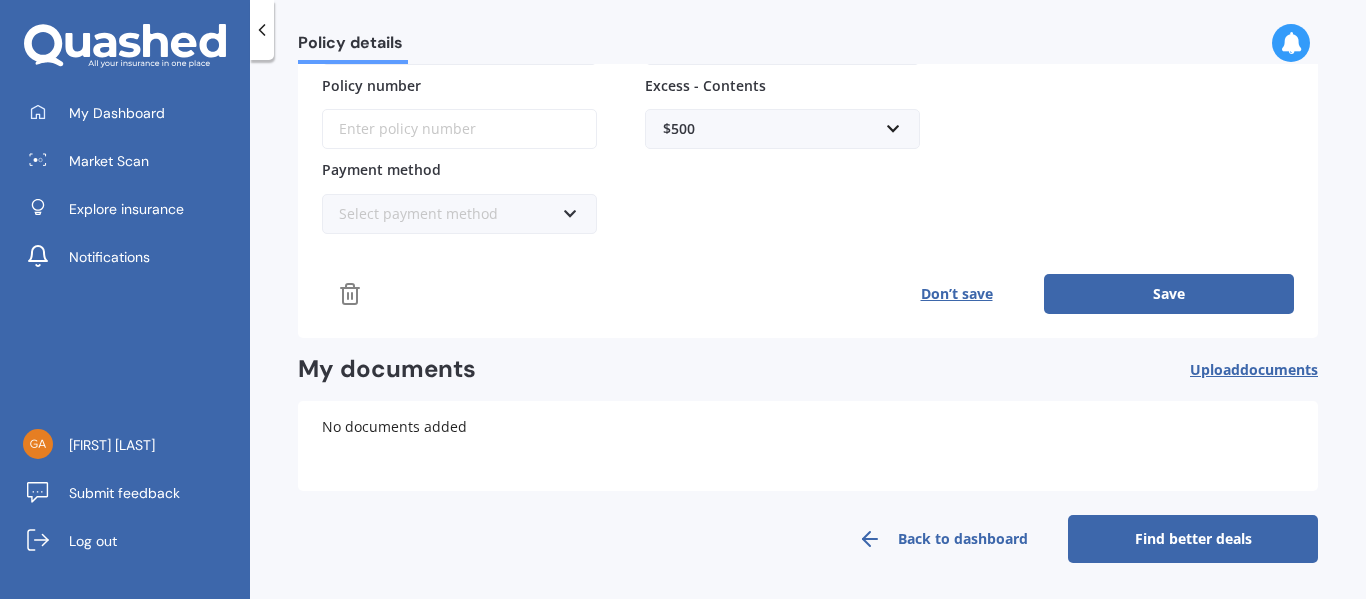 click on "Save" at bounding box center [1169, 294] 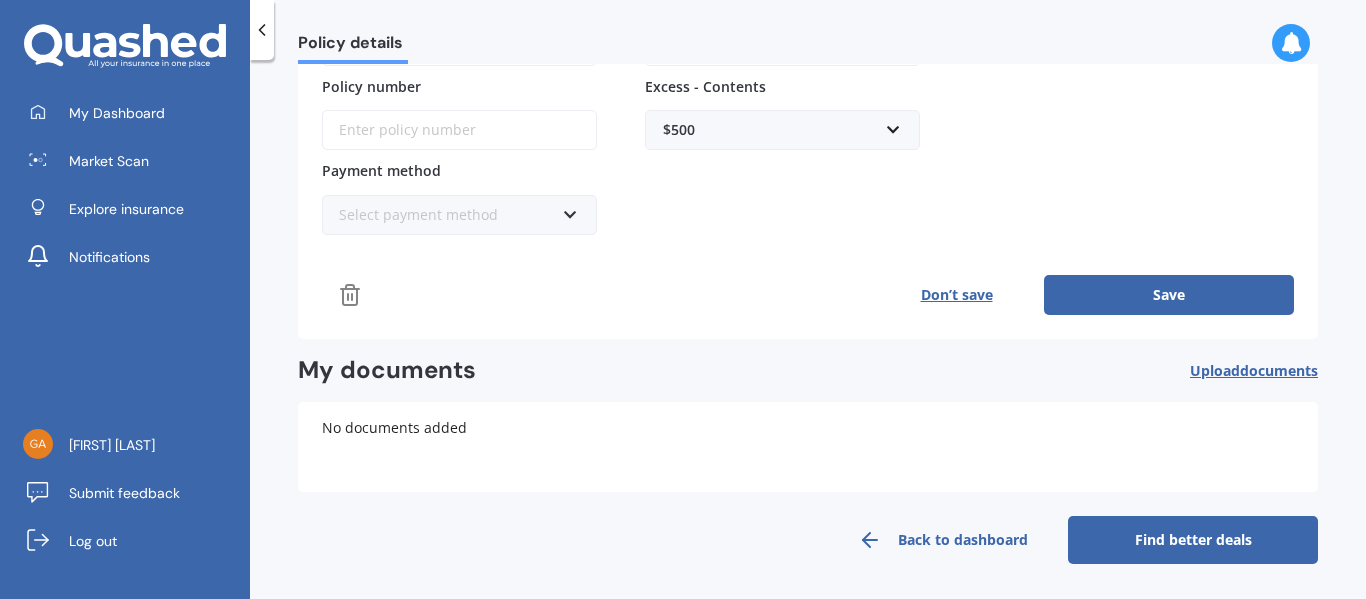 scroll, scrollTop: 464, scrollLeft: 0, axis: vertical 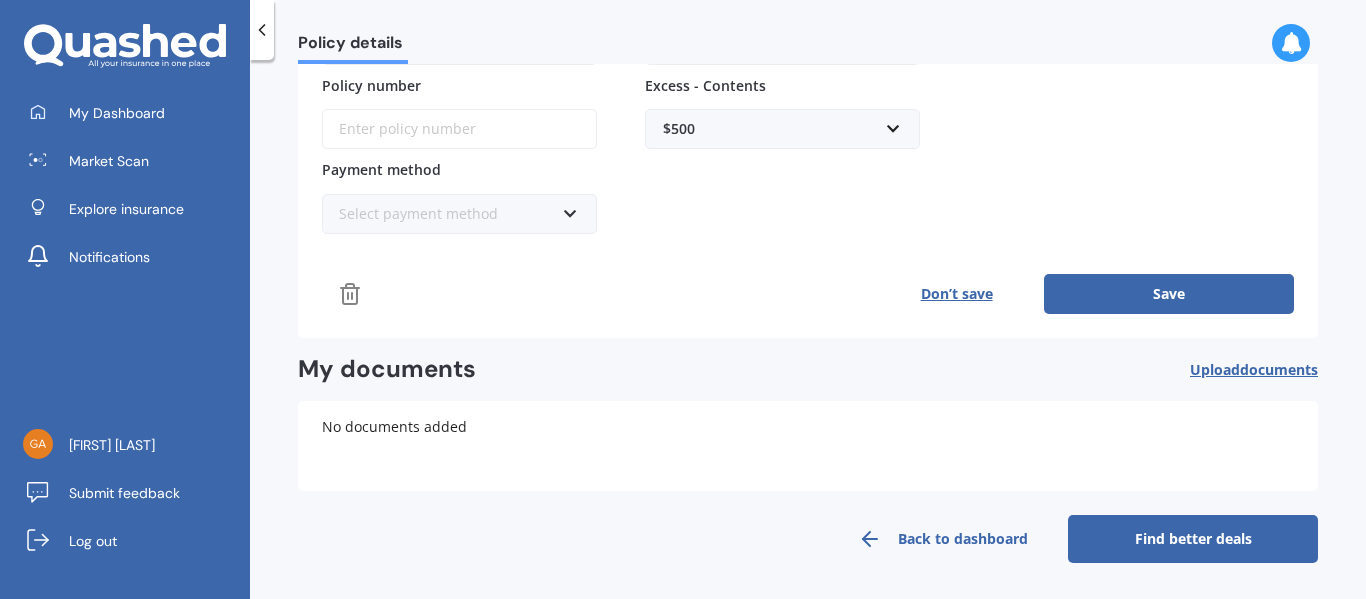 click on "Find better deals" at bounding box center [1193, 539] 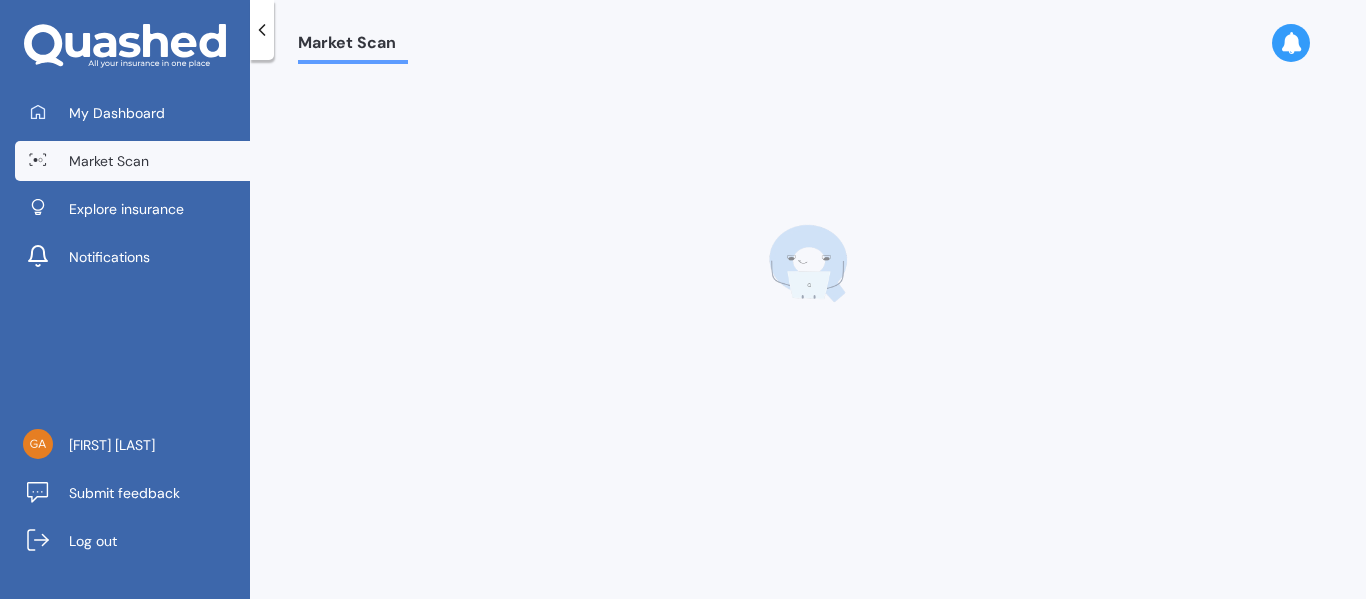 scroll, scrollTop: 0, scrollLeft: 0, axis: both 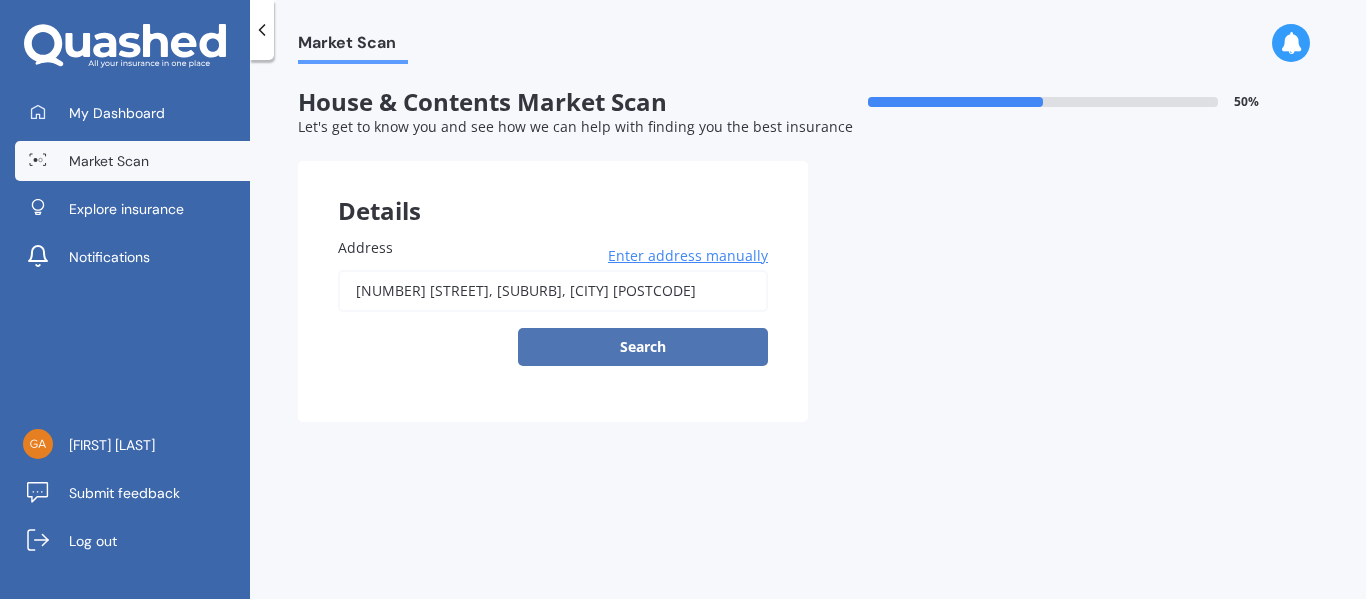 click on "Search" at bounding box center [643, 347] 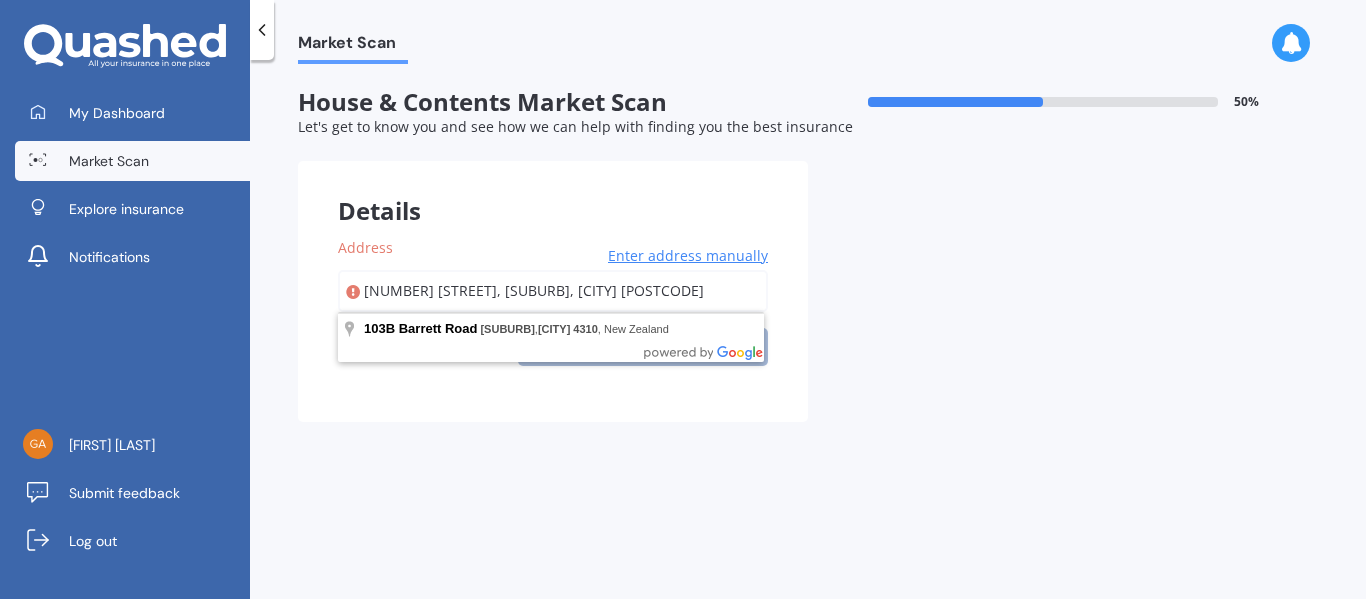 click on "[NUMBER] [STREET], [SUBURB], [CITY] [POSTCODE]" at bounding box center (553, 291) 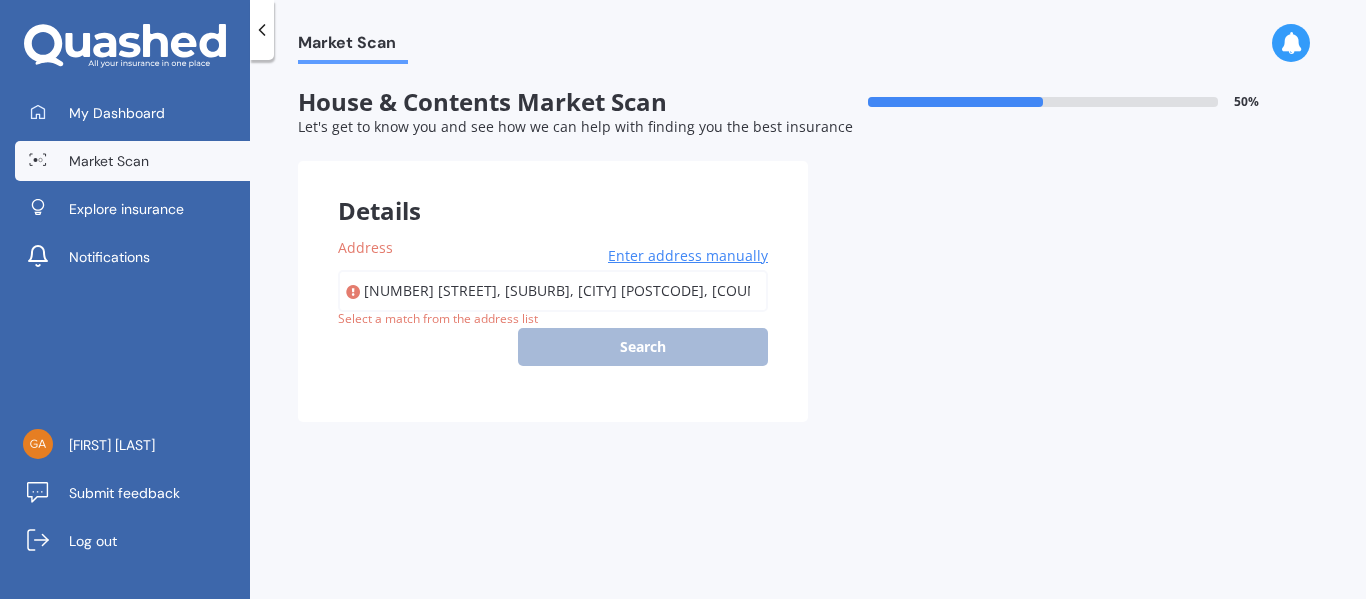 type on "[NUMBER] [STREET], [SUBURB], [CITY] [POSTCODE]" 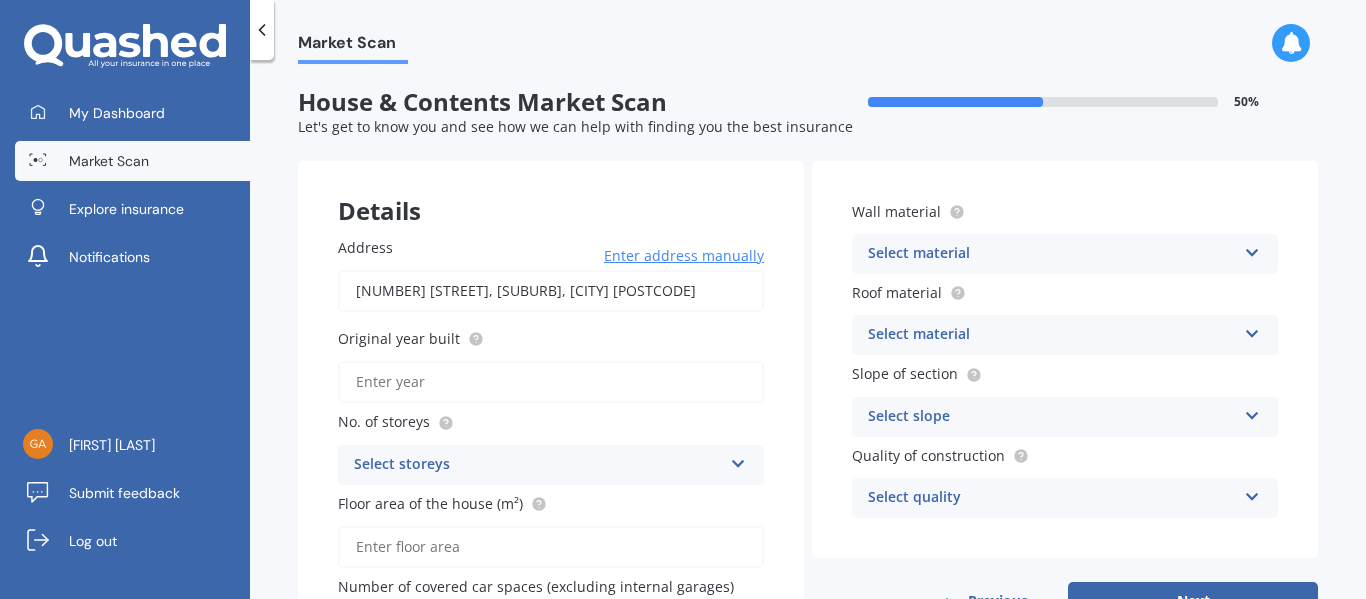 click on "Original year built" at bounding box center (551, 382) 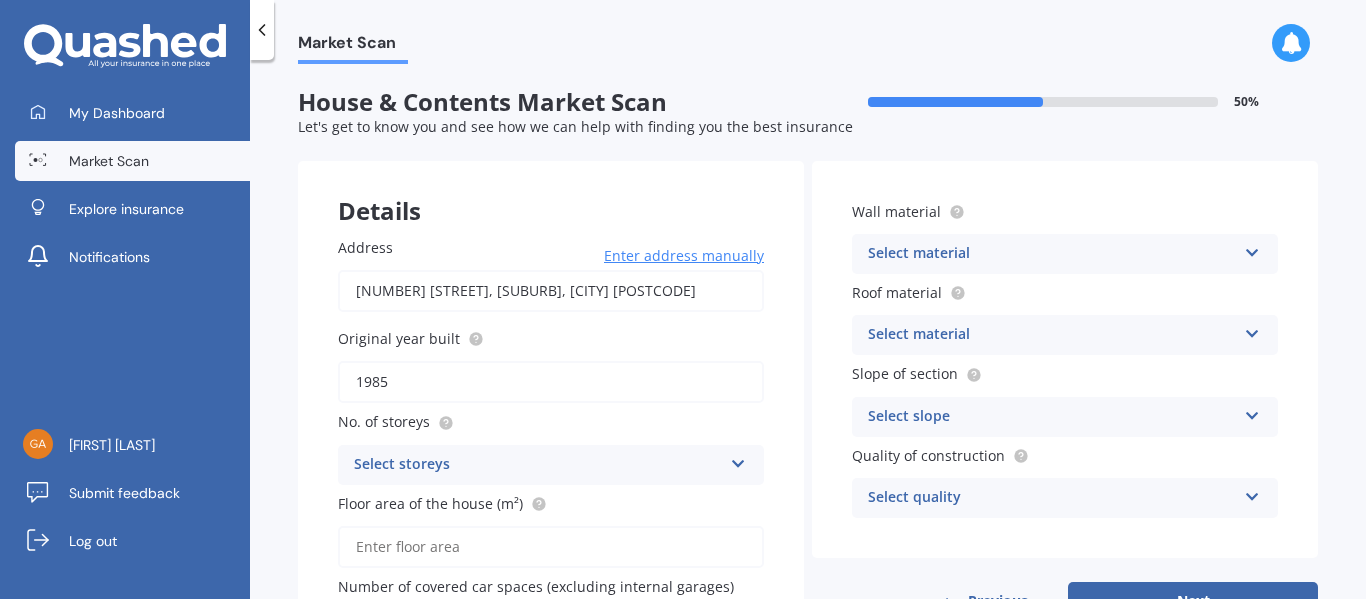 type on "1985" 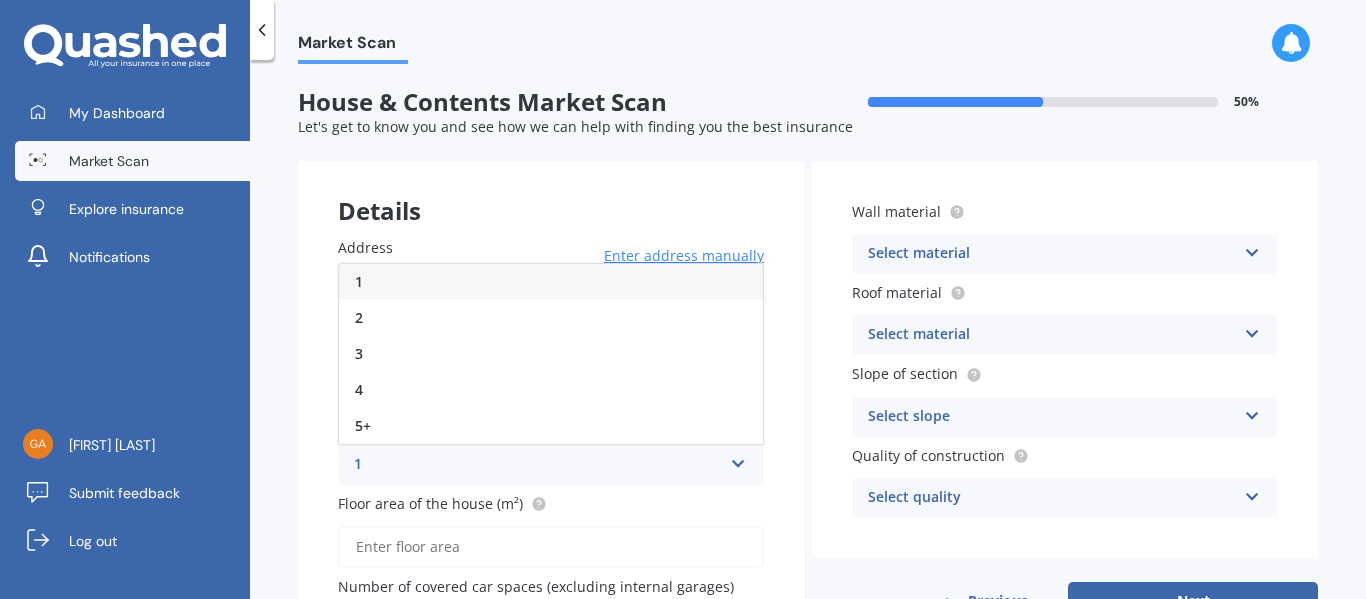 click on "1" at bounding box center [359, 281] 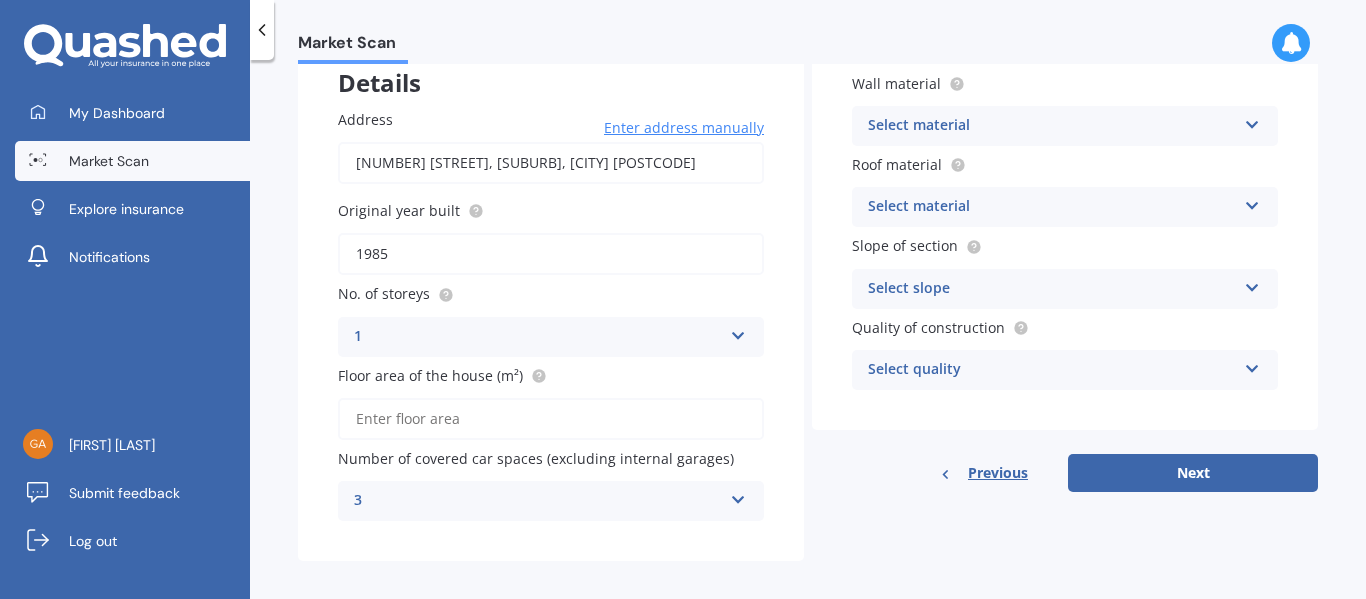 scroll, scrollTop: 142, scrollLeft: 0, axis: vertical 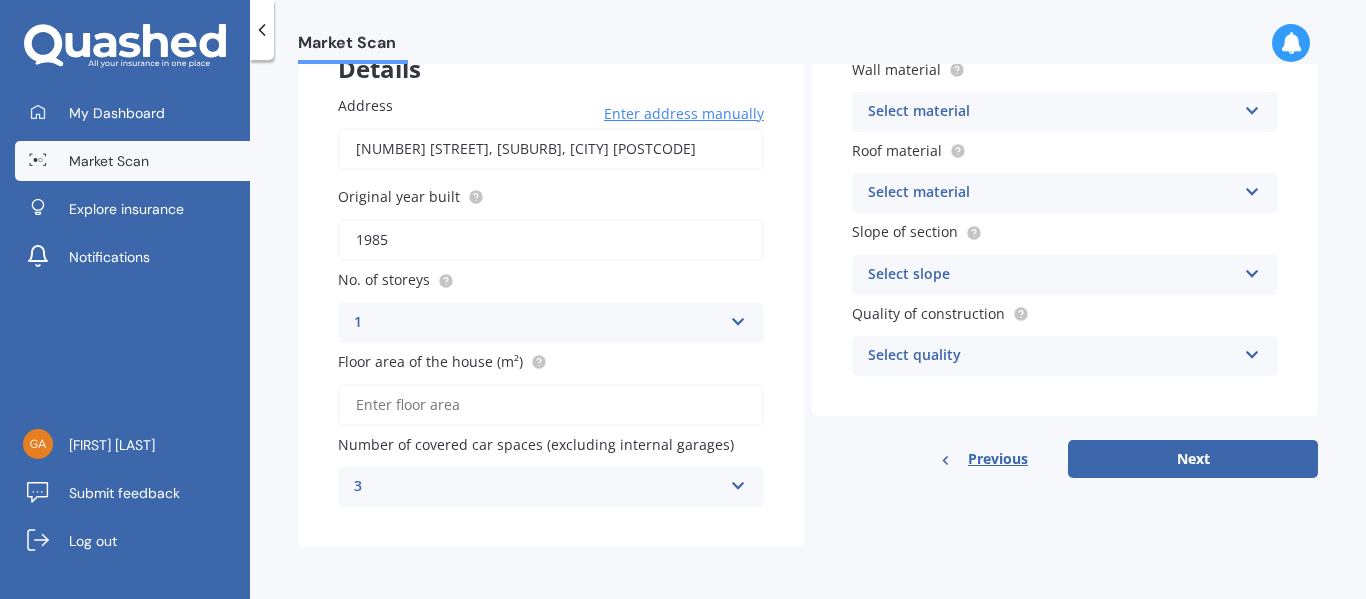 click on "Floor area of the house (m²)" at bounding box center (551, 405) 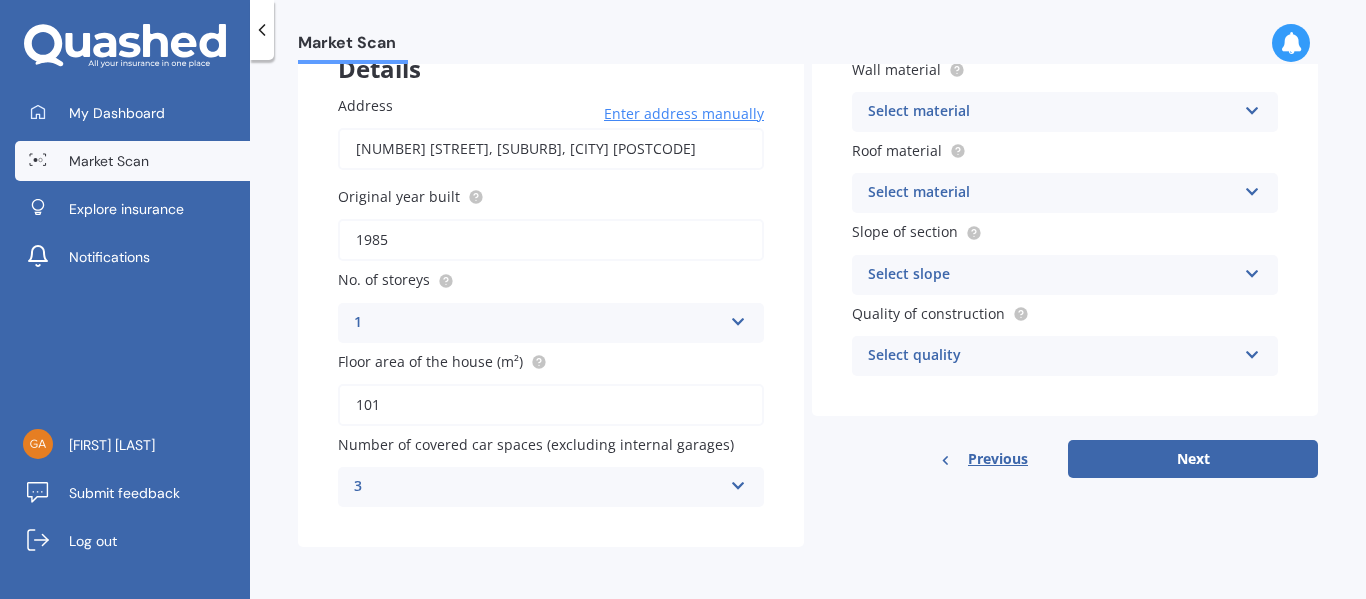 type on "101" 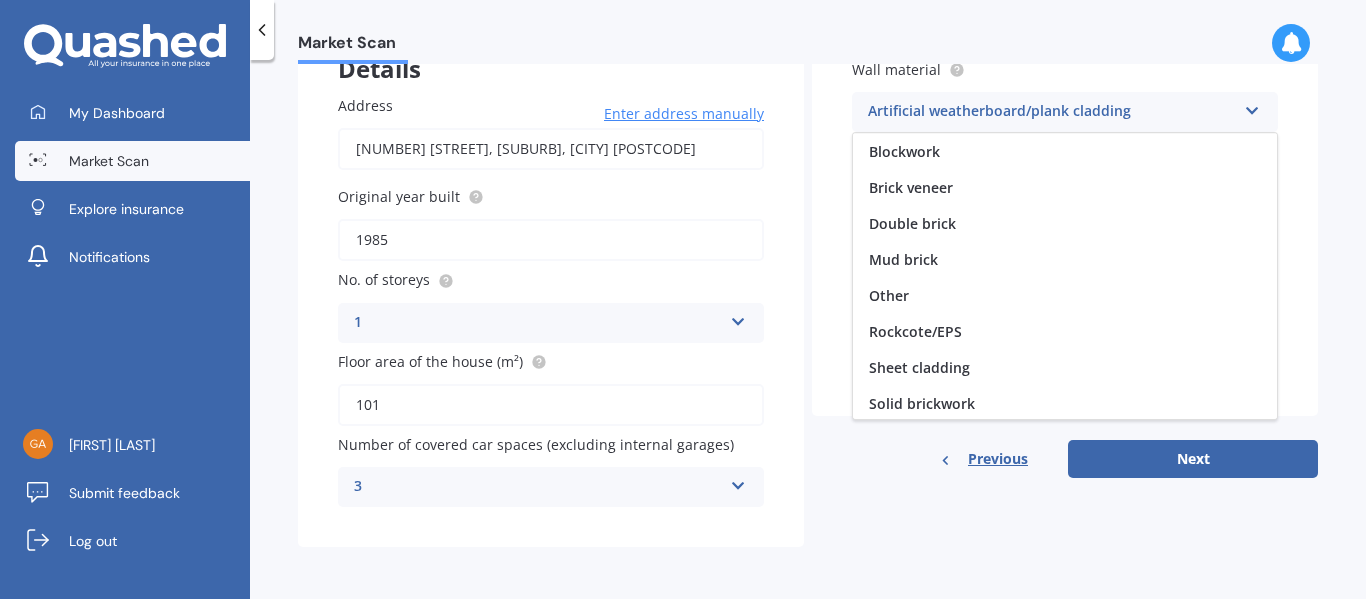 scroll, scrollTop: 0, scrollLeft: 0, axis: both 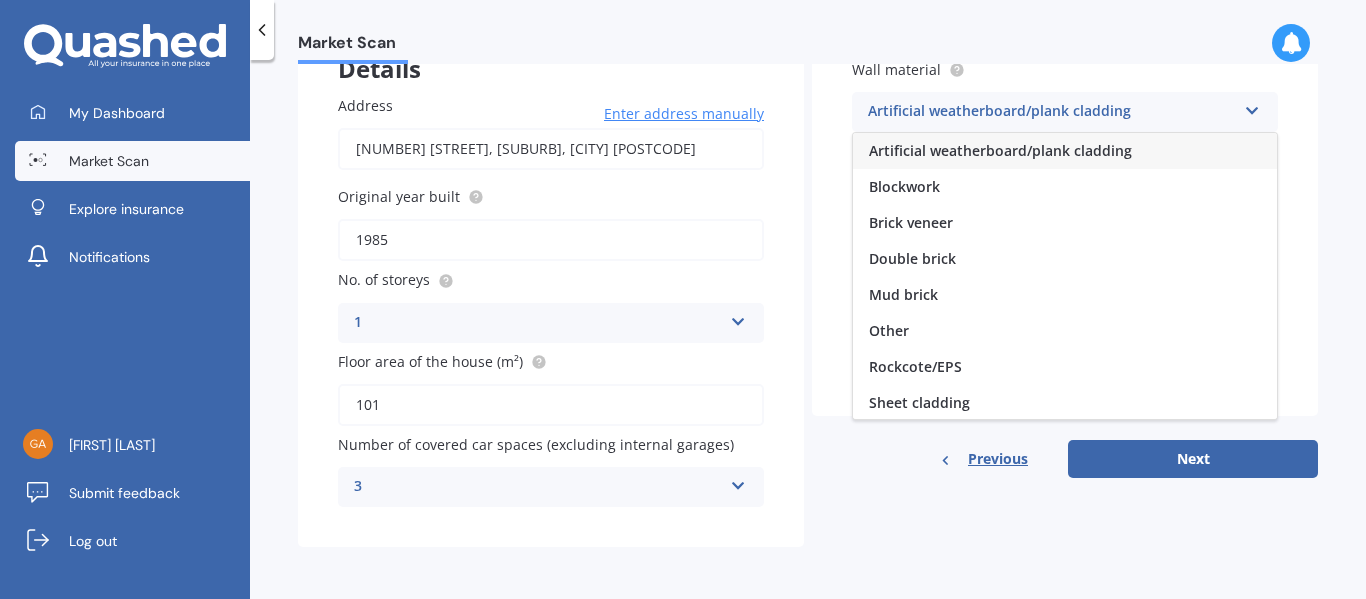 click on "Artificial weatherboard/plank cladding" at bounding box center [1000, 150] 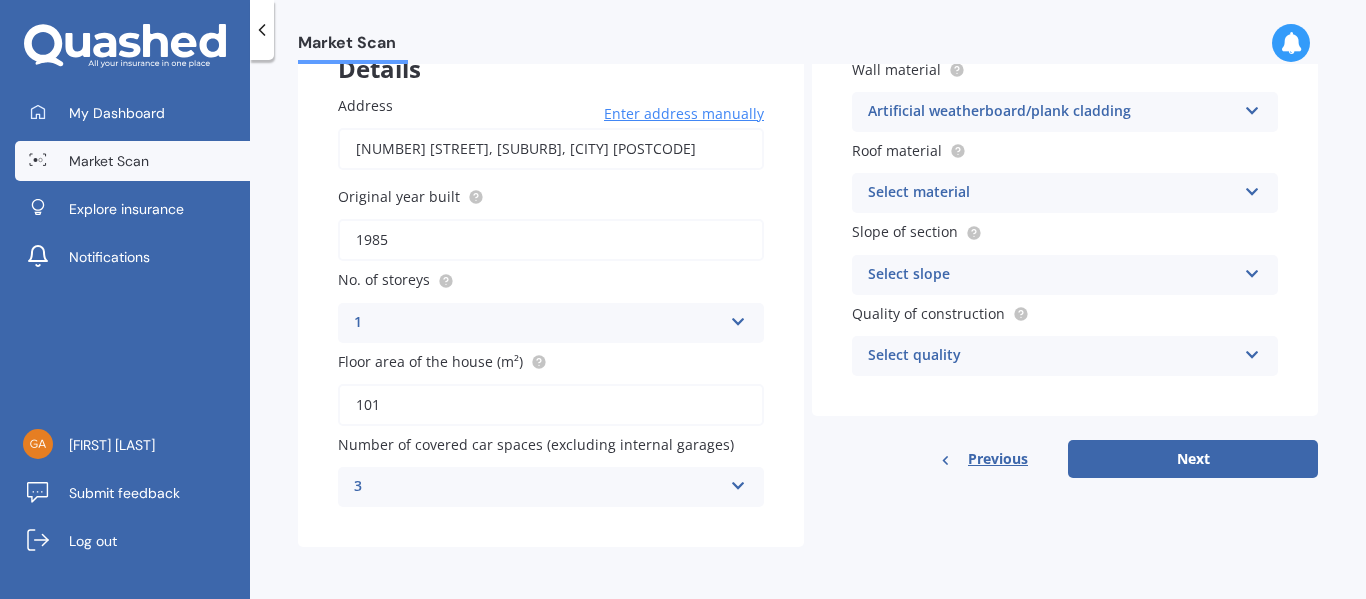 click at bounding box center (1252, 188) 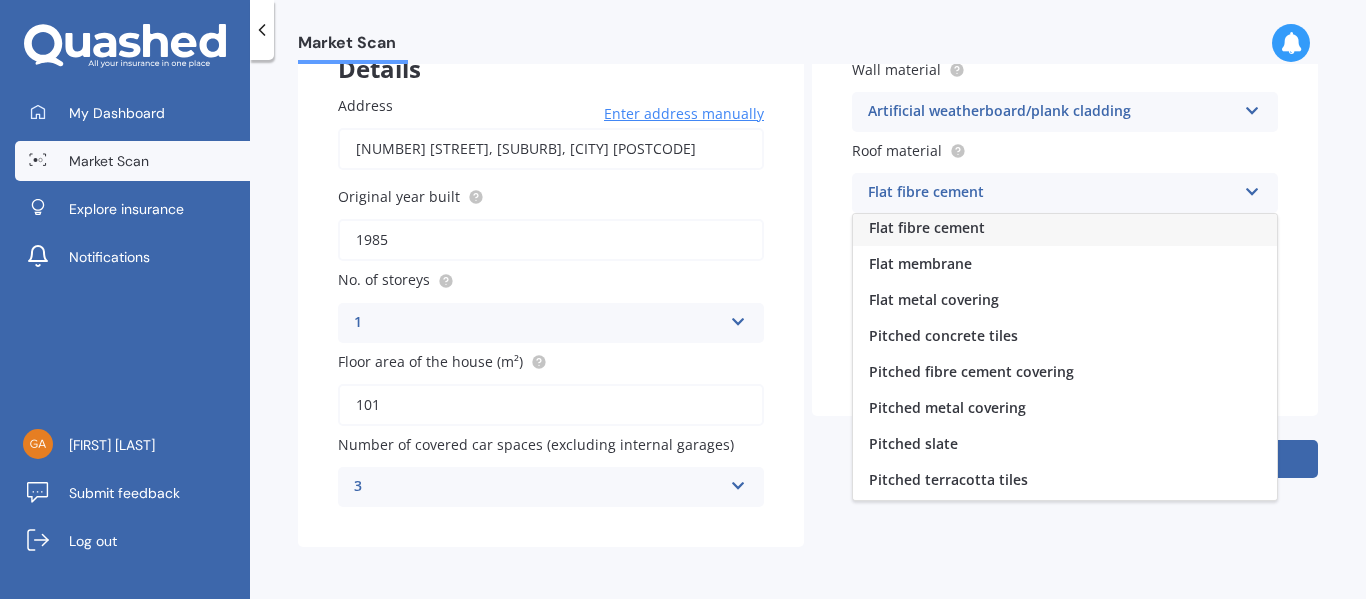 scroll, scrollTop: 0, scrollLeft: 0, axis: both 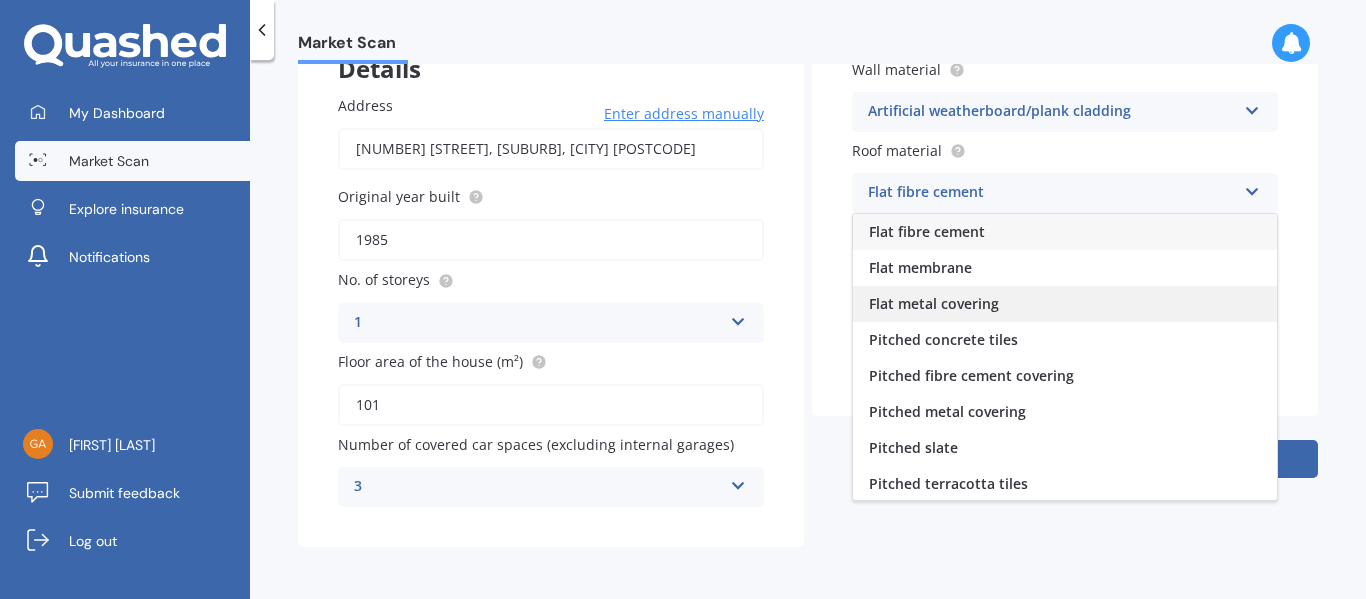 click on "Flat metal covering" at bounding box center (934, 303) 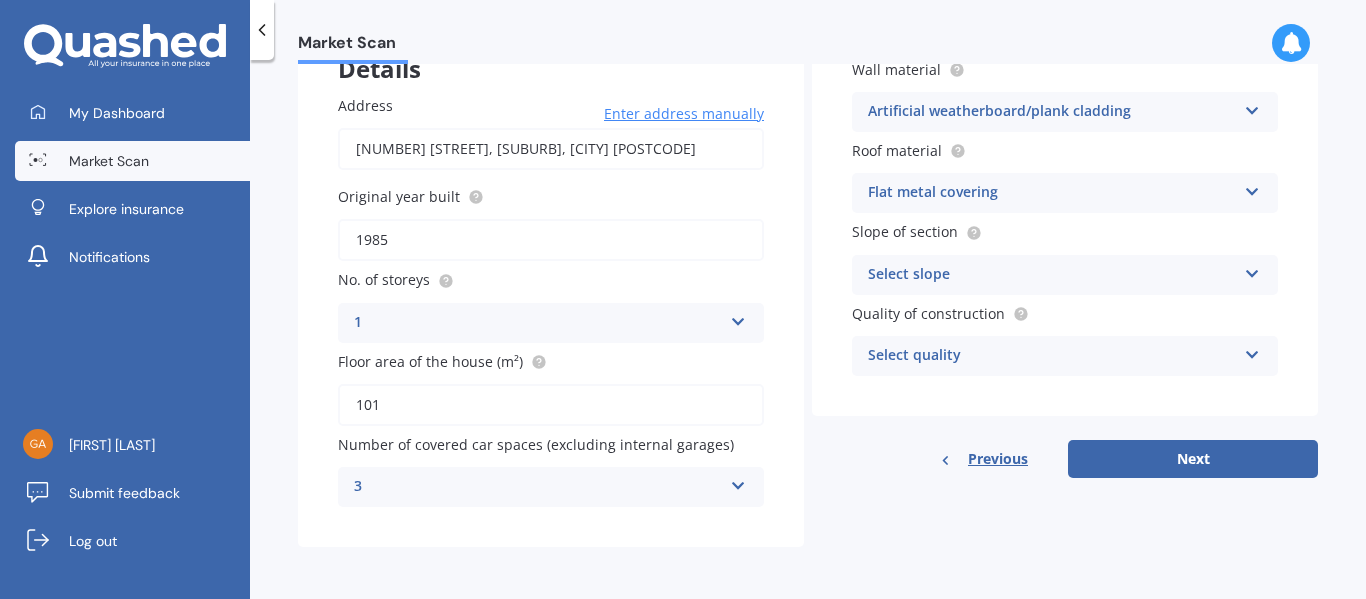 click at bounding box center [1252, 270] 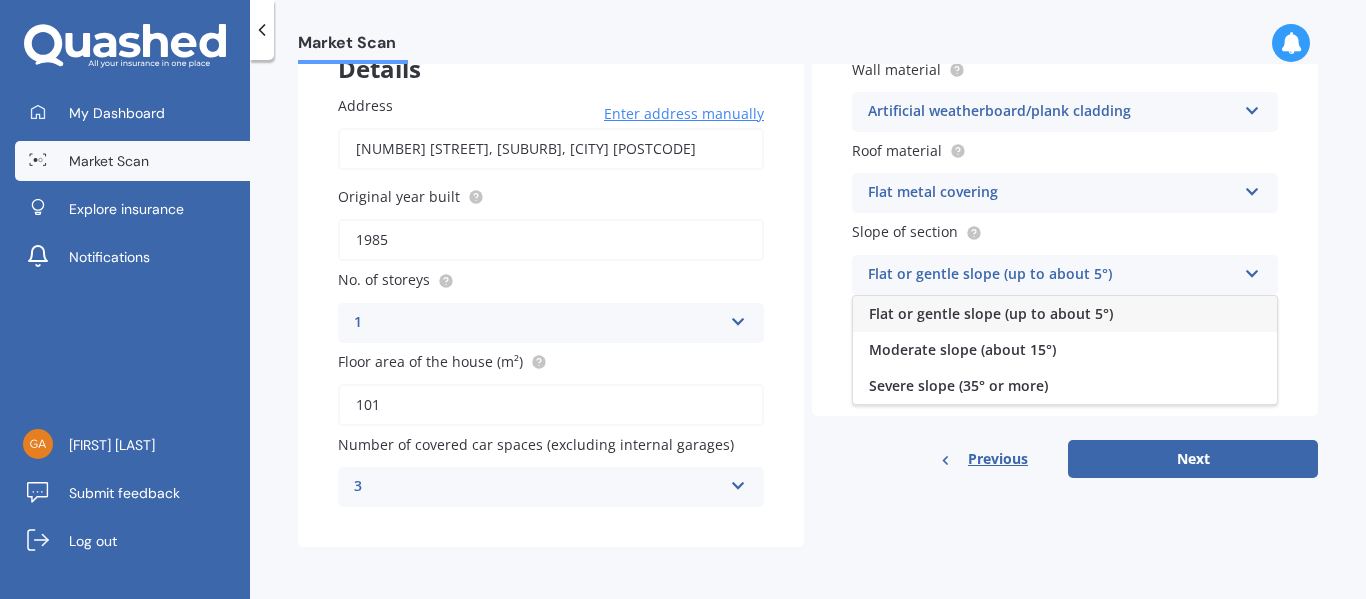 click on "Flat or gentle slope (up to about 5°)" at bounding box center [991, 313] 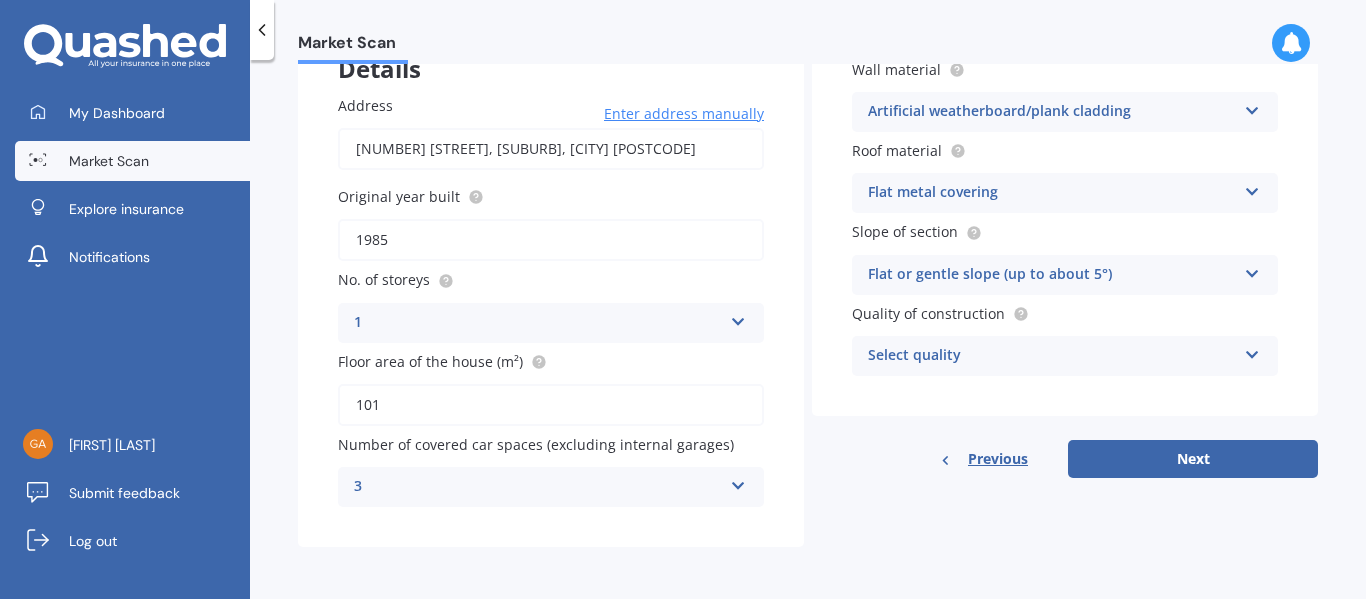 click at bounding box center [1252, 351] 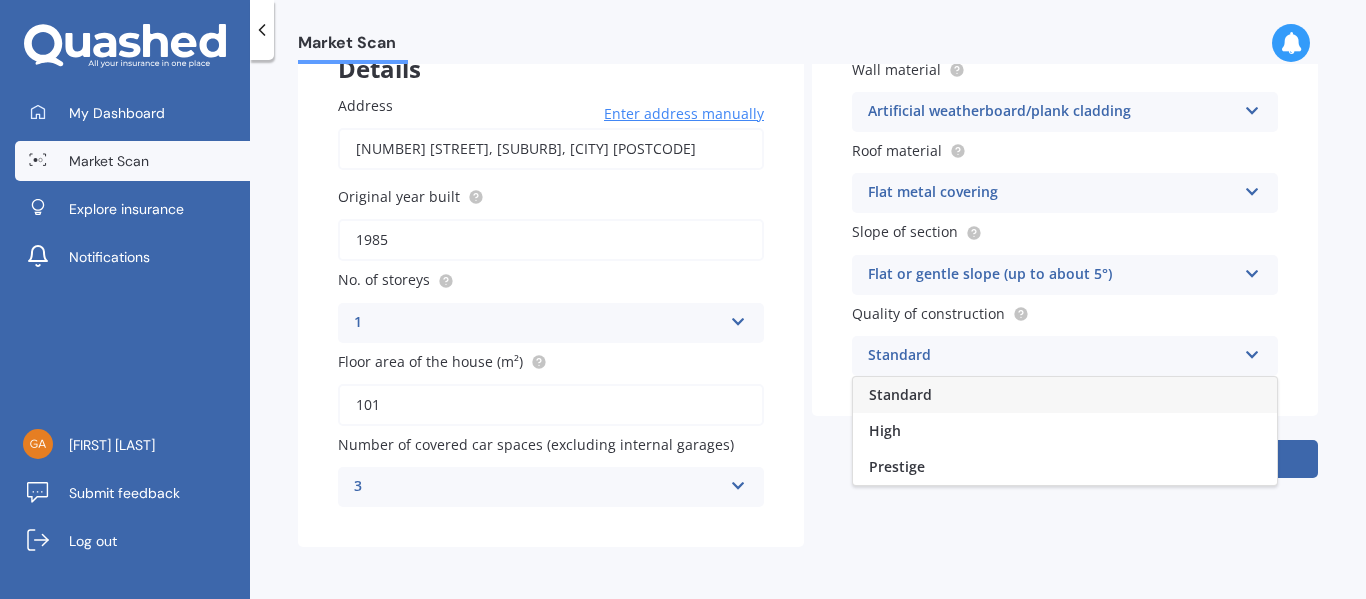click on "Standard" at bounding box center (900, 394) 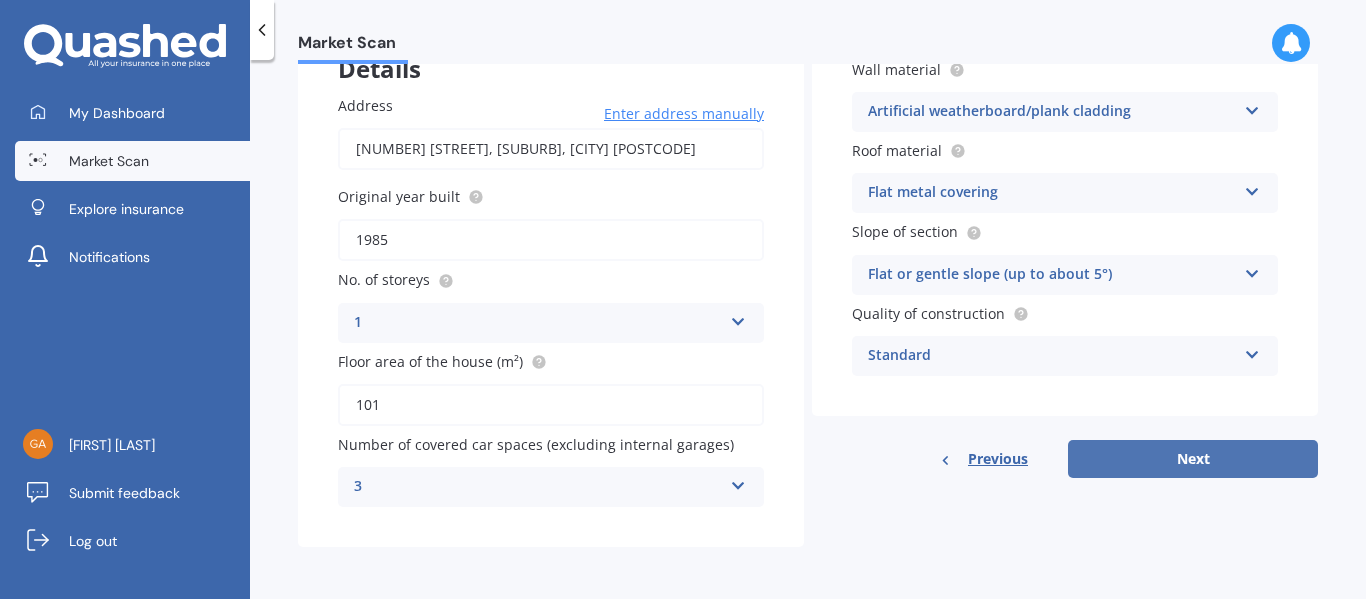 click on "Next" at bounding box center (1193, 459) 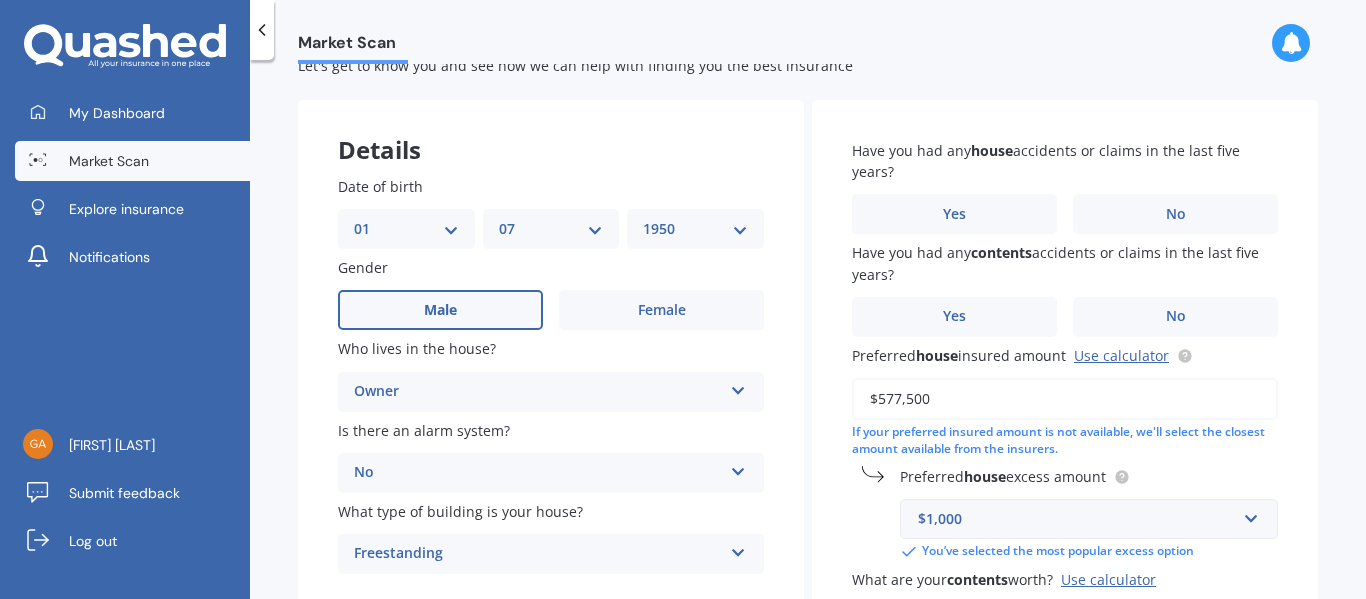 scroll, scrollTop: 0, scrollLeft: 0, axis: both 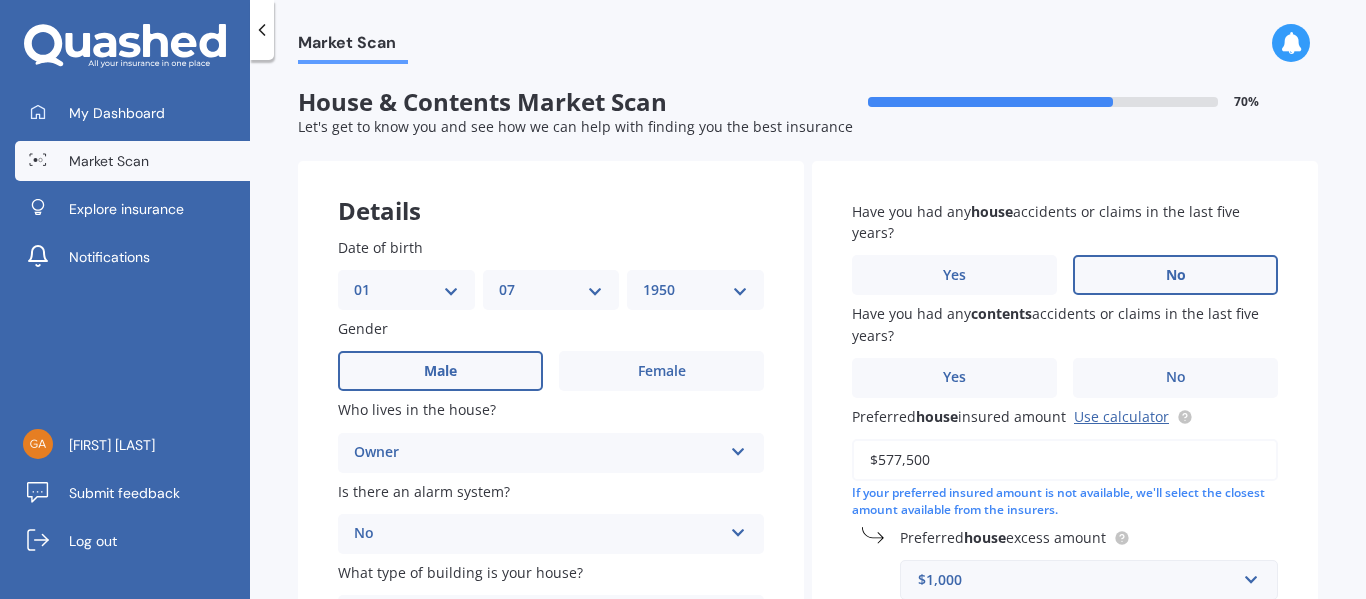 click on "No" at bounding box center (1176, 275) 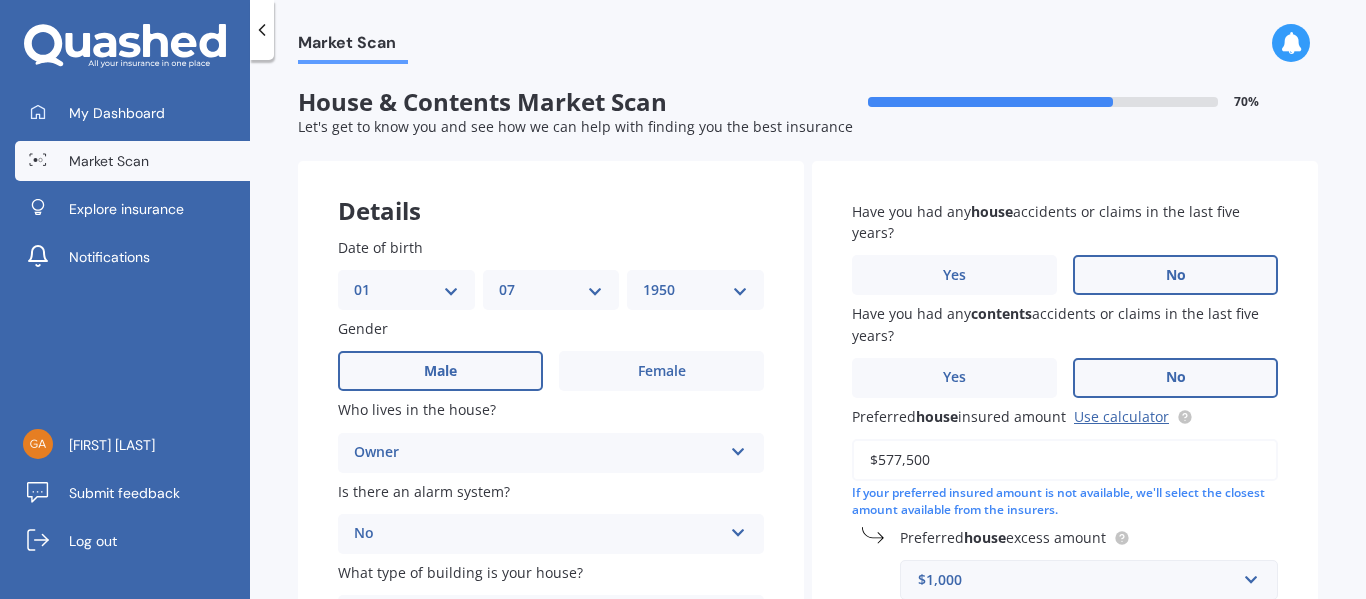 click on "No" at bounding box center [1176, 377] 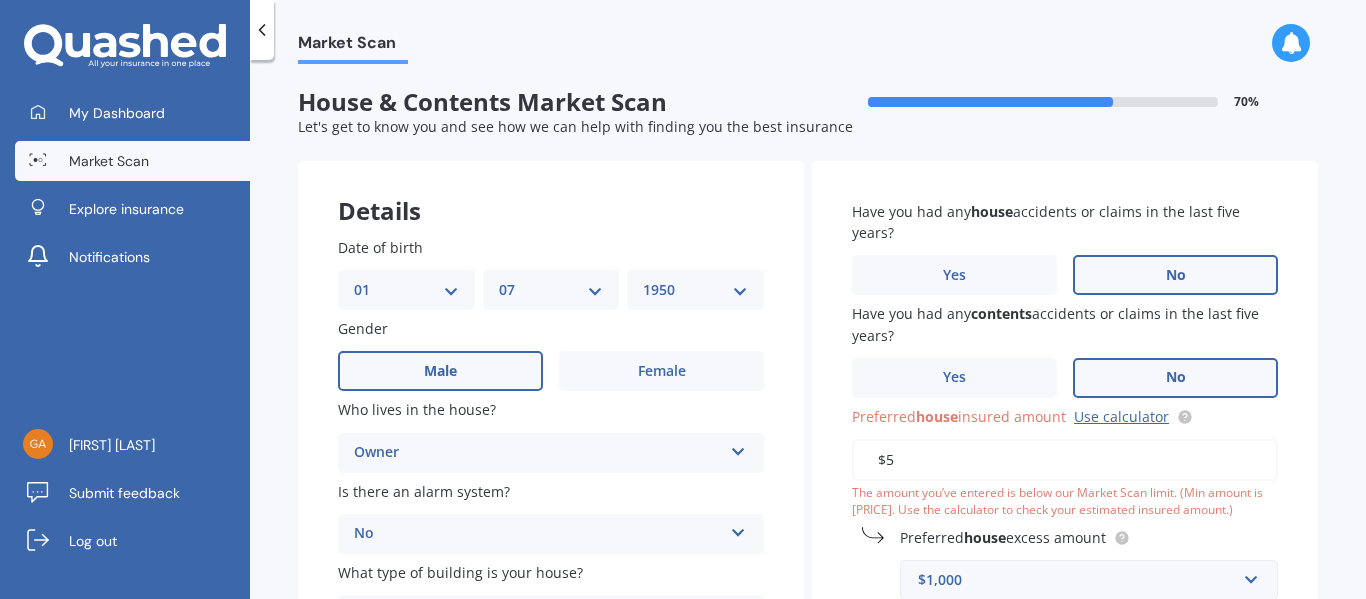 type on "$595,000" 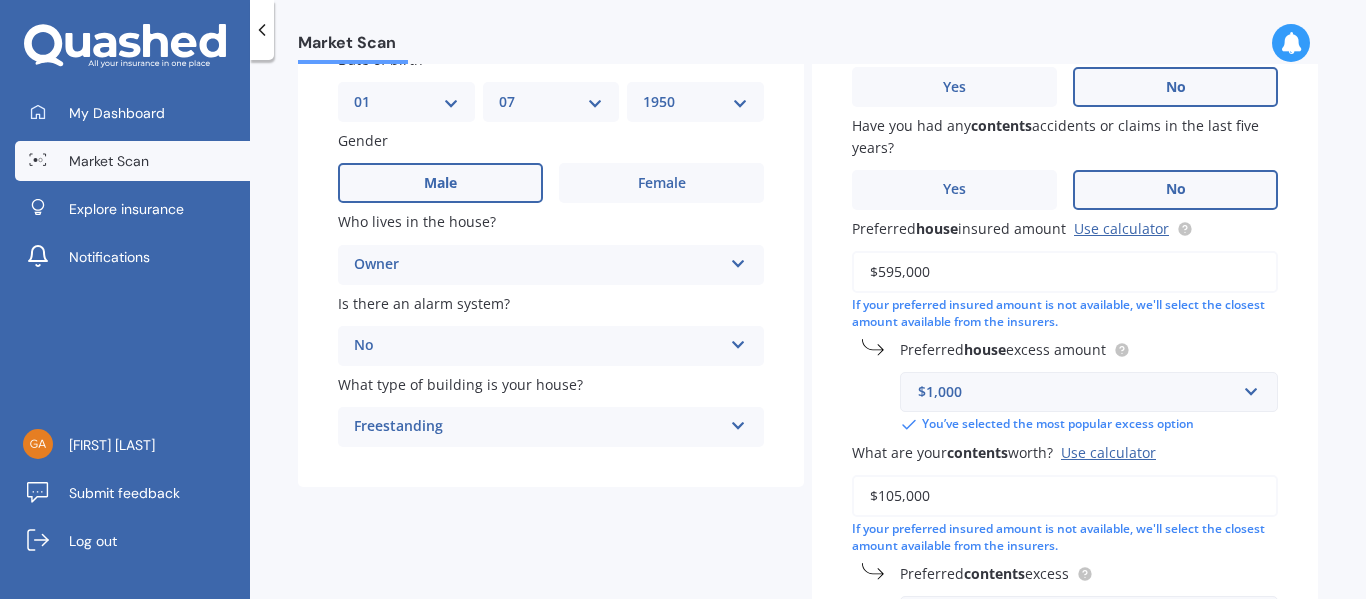 scroll, scrollTop: 200, scrollLeft: 0, axis: vertical 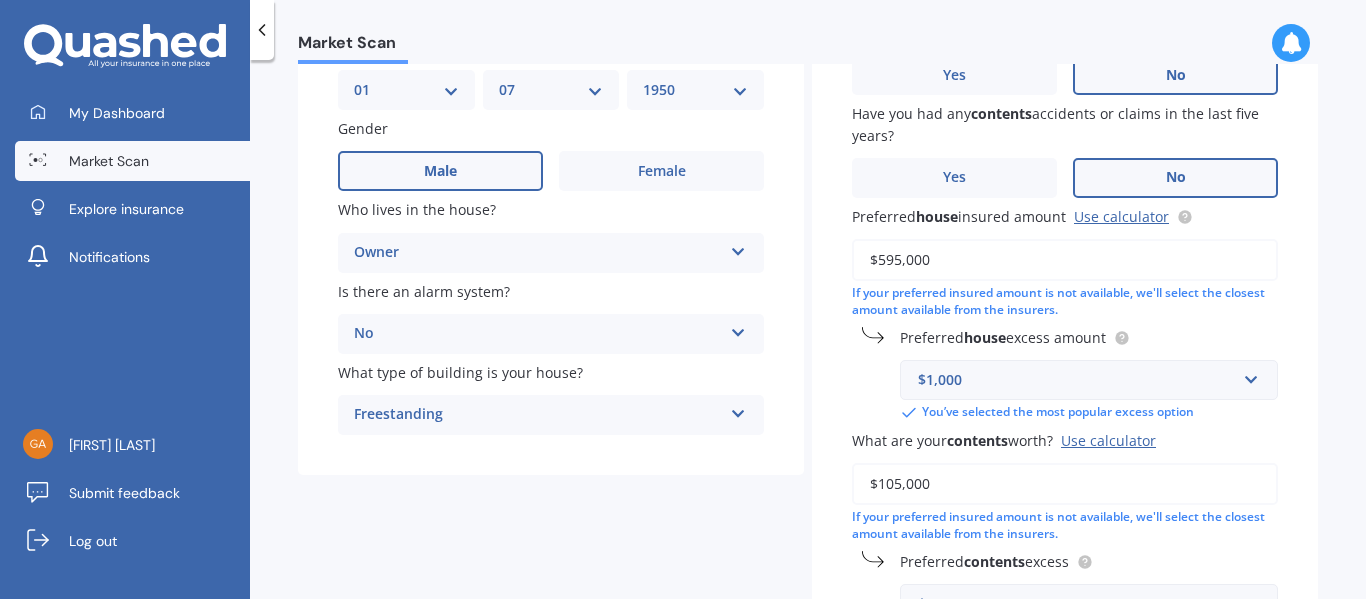 click on "$105,000" at bounding box center (1065, 484) 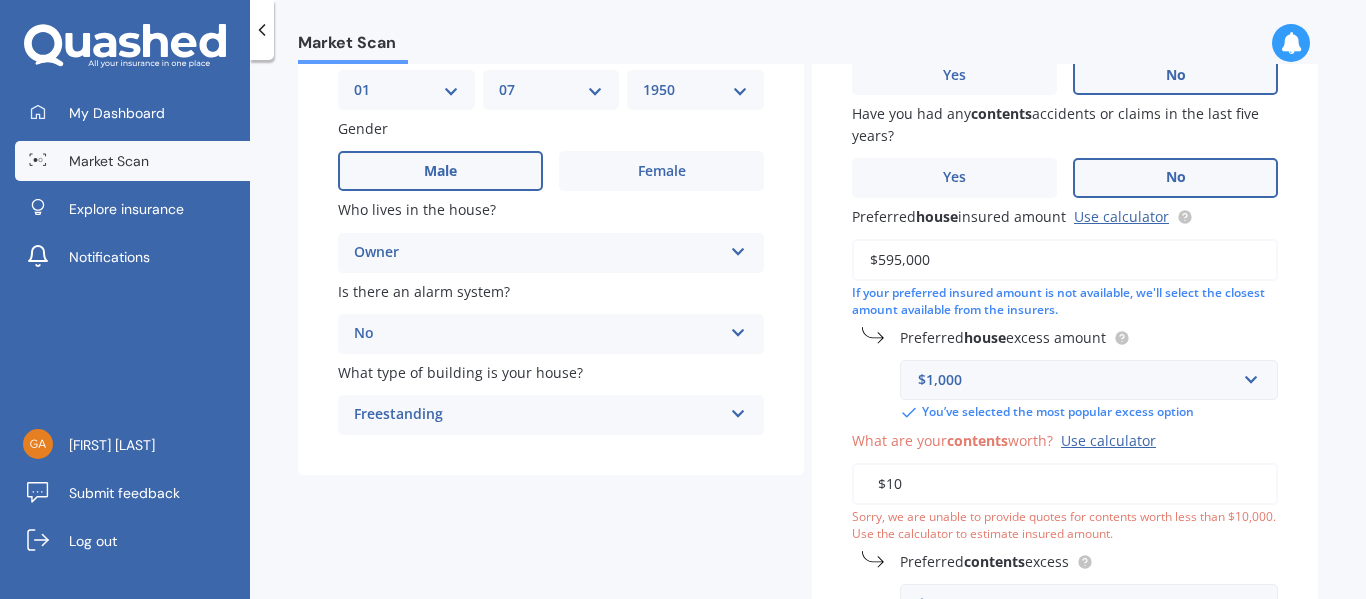 type on "$106,000" 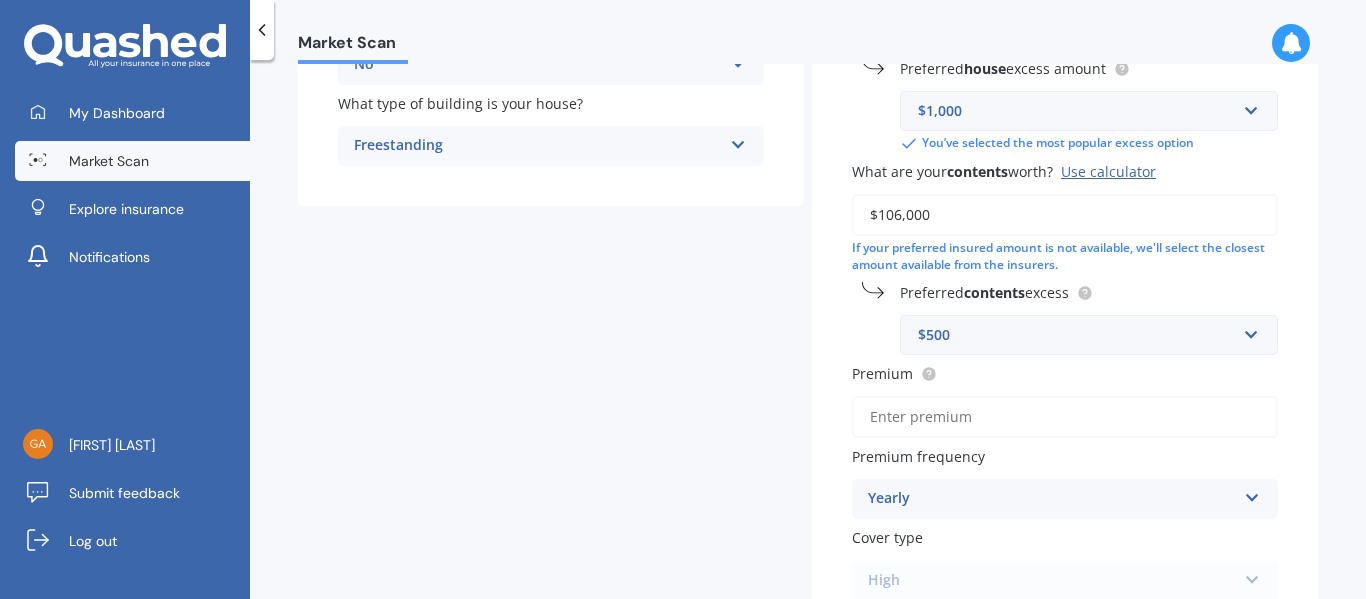 scroll, scrollTop: 500, scrollLeft: 0, axis: vertical 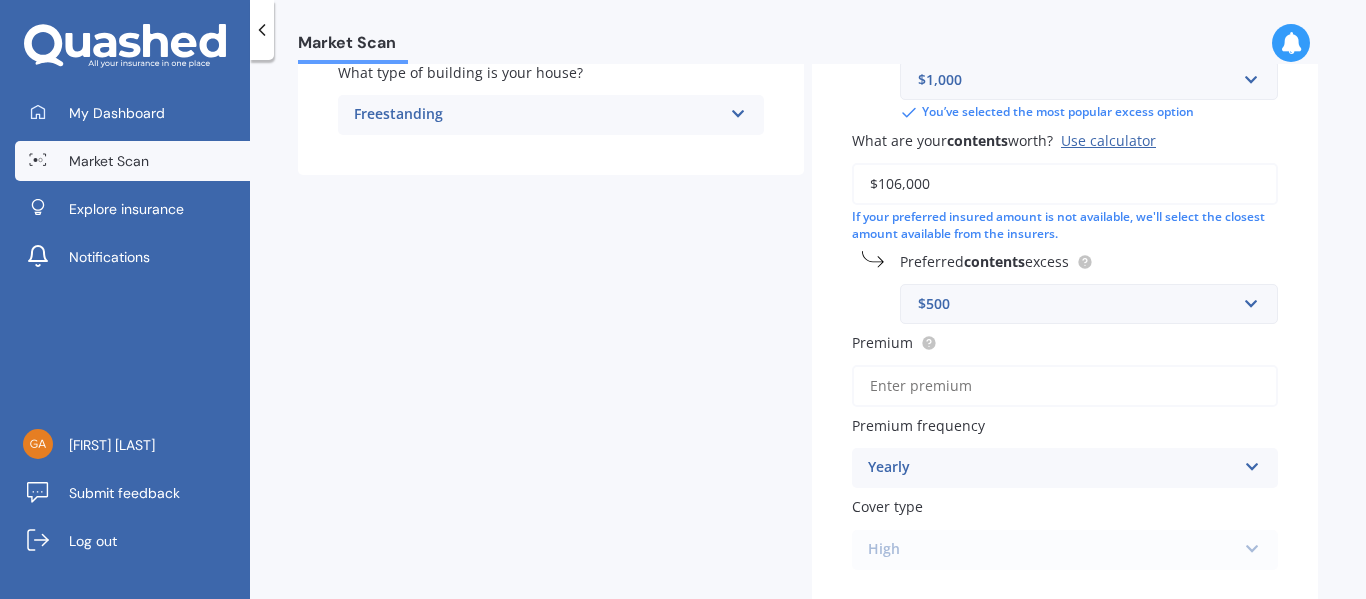 click on "Premium" at bounding box center (1065, 386) 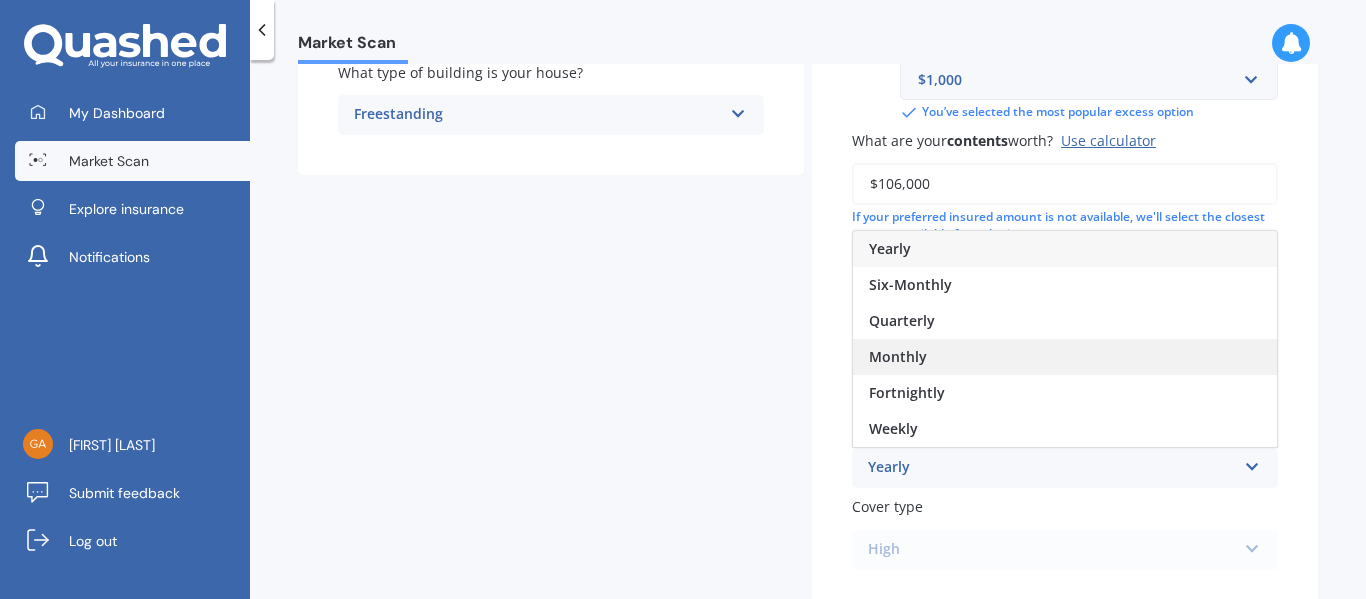 click on "Monthly" at bounding box center (898, 356) 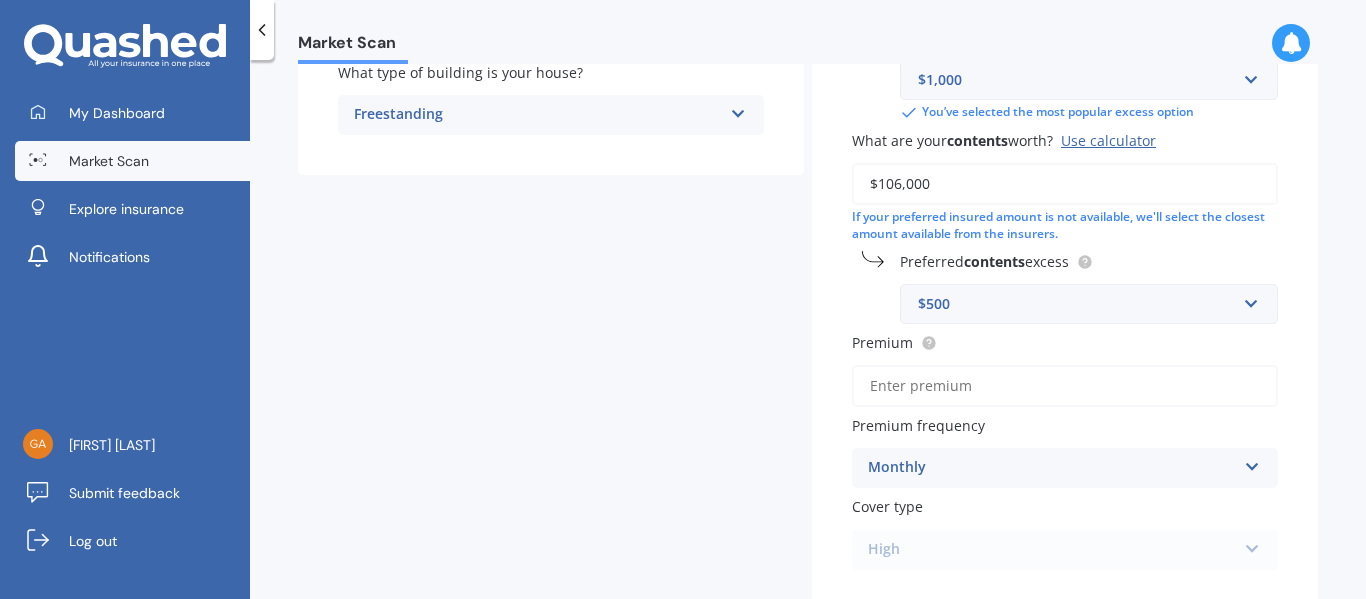 click on "Premium" at bounding box center [1065, 386] 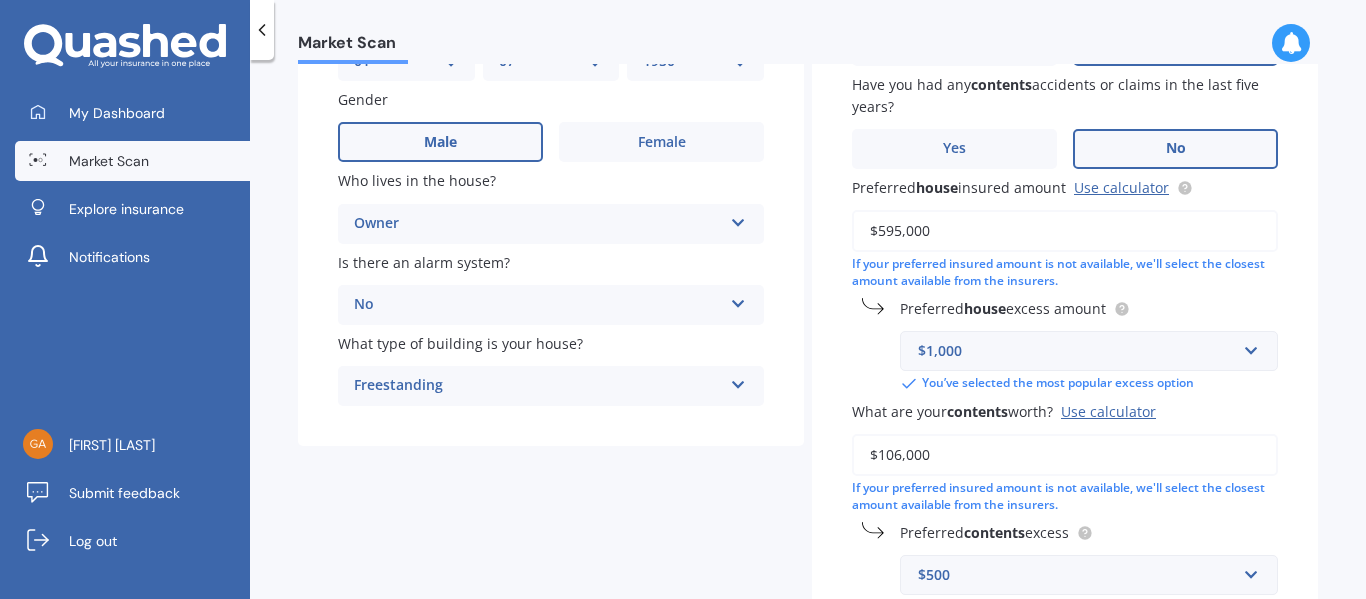 scroll, scrollTop: 225, scrollLeft: 0, axis: vertical 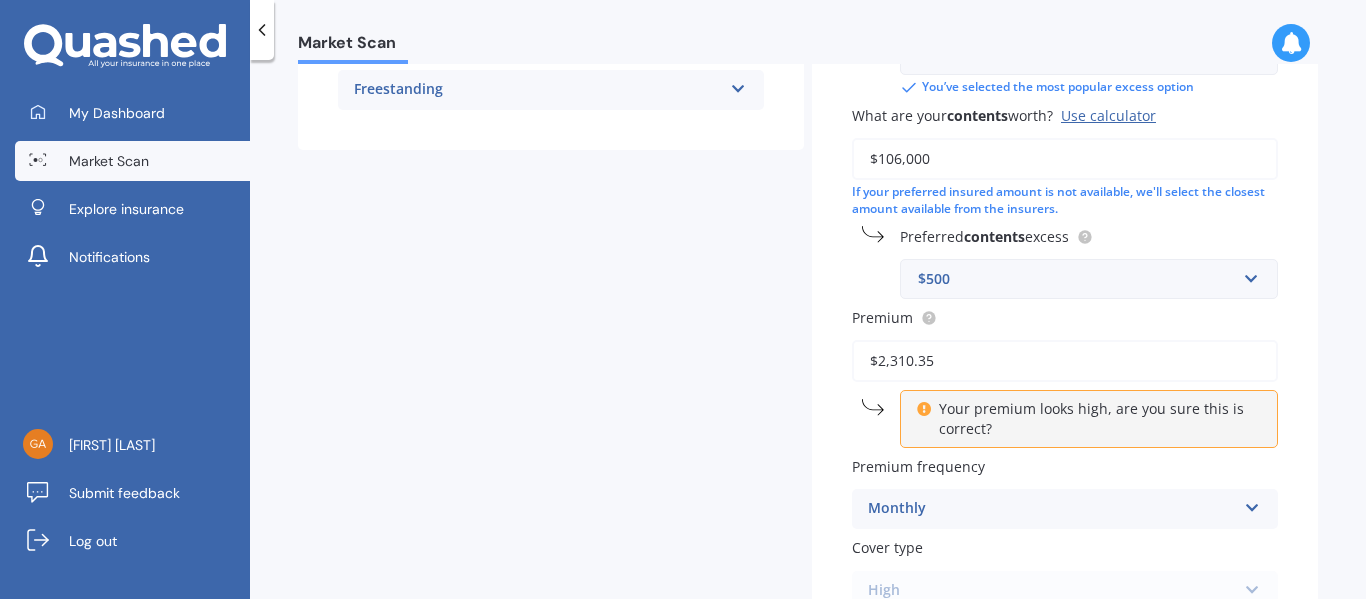 click on "Market Scan House & Contents Market Scan 70 % Let's get to know you and see how we can help with finding you the best insurance Details Date of birth DD 01 02 03 04 05 06 07 08 09 10 11 12 13 14 15 16 17 18 19 20 21 22 23 24 25 26 27 28 29 30 31 MM 01 02 03 04 05 06 07 08 09 10 11 12 YYYY 2009 2008 2007 2006 2005 2004 2003 2002 2001 2000 1999 1998 1997 1996 1995 1994 1993 1992 1991 1990 1989 1988 1987 1986 1985 1984 1983 1982 1981 1980 1979 1978 1977 1976 1975 1974 1973 1972 1971 1970 1969 1968 1967 1966 1965 1964 1963 1962 1961 1960 1959 1958 1957 1956 1955 1954 1953 1952 1951 1950 1949 1948 1947 1946 1945 1944 1943 1942 1941 1940 1939 1938 1937 1936 1935 1934 1933 1932 1931 1930 1929 1928 1927 1926 1925 1924 1923 1922 1921 1920 1919 1918 1917 1916 1915 1914 1913 1912 1911 1910 Gender Male Female Who lives in the house? Owner Owner Owner + Boarder Is there an alarm system? No Yes, monitored Yes, not monitored No What type of building is your house? Freestanding Freestanding Multi-unit (in a block of 7-10) No" at bounding box center (808, 333) 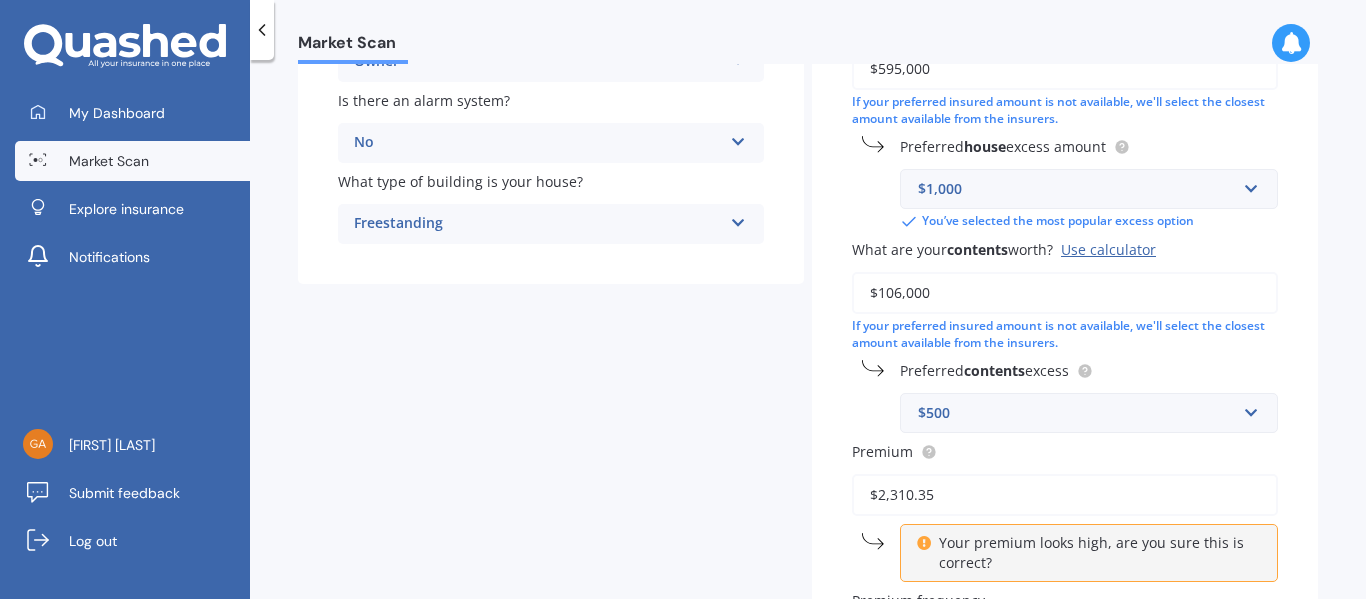 scroll, scrollTop: 691, scrollLeft: 0, axis: vertical 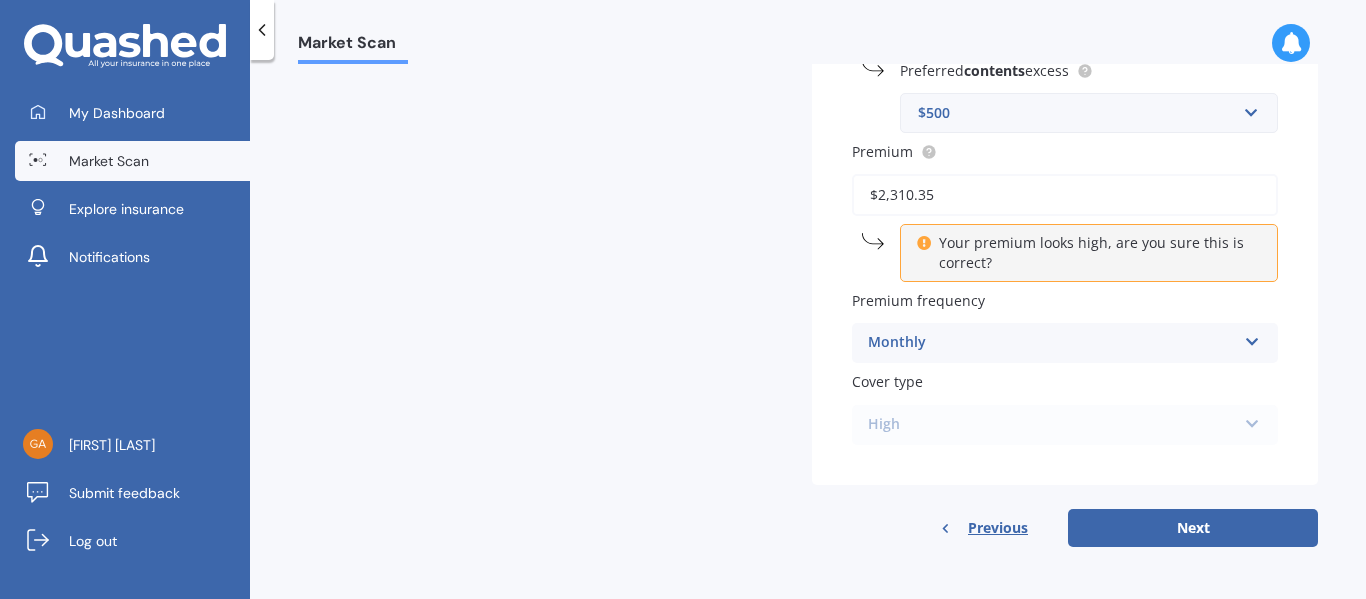 click on "$2,310.35" at bounding box center [1065, 195] 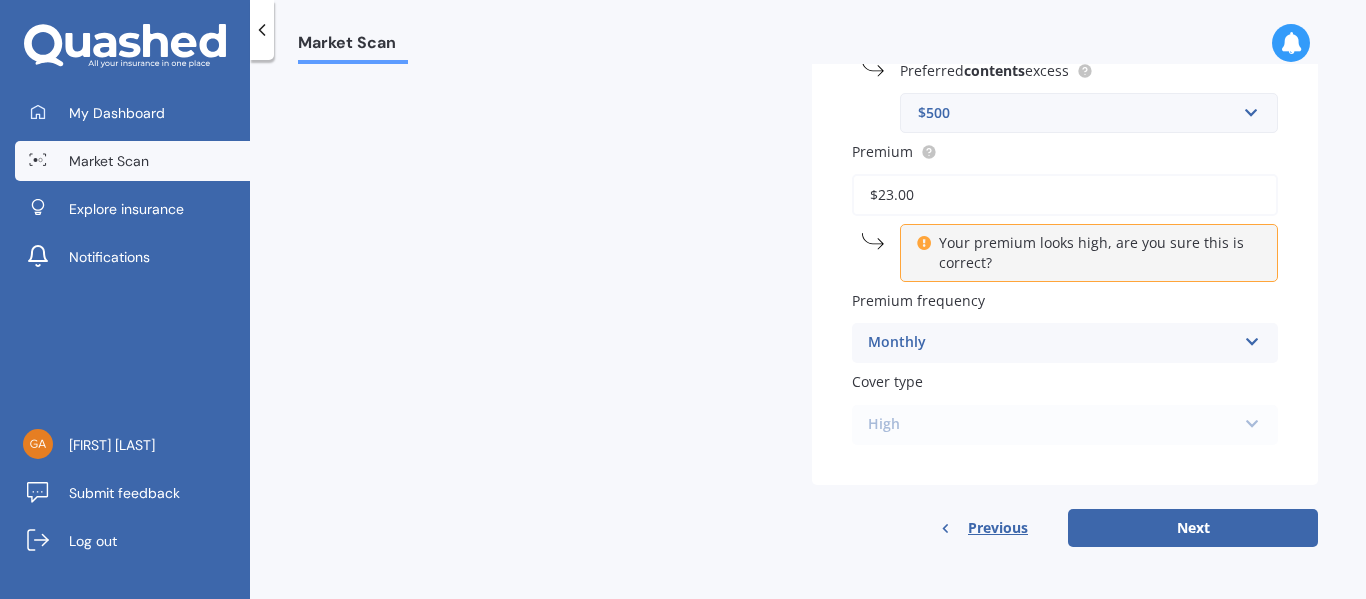 type on "$2.00" 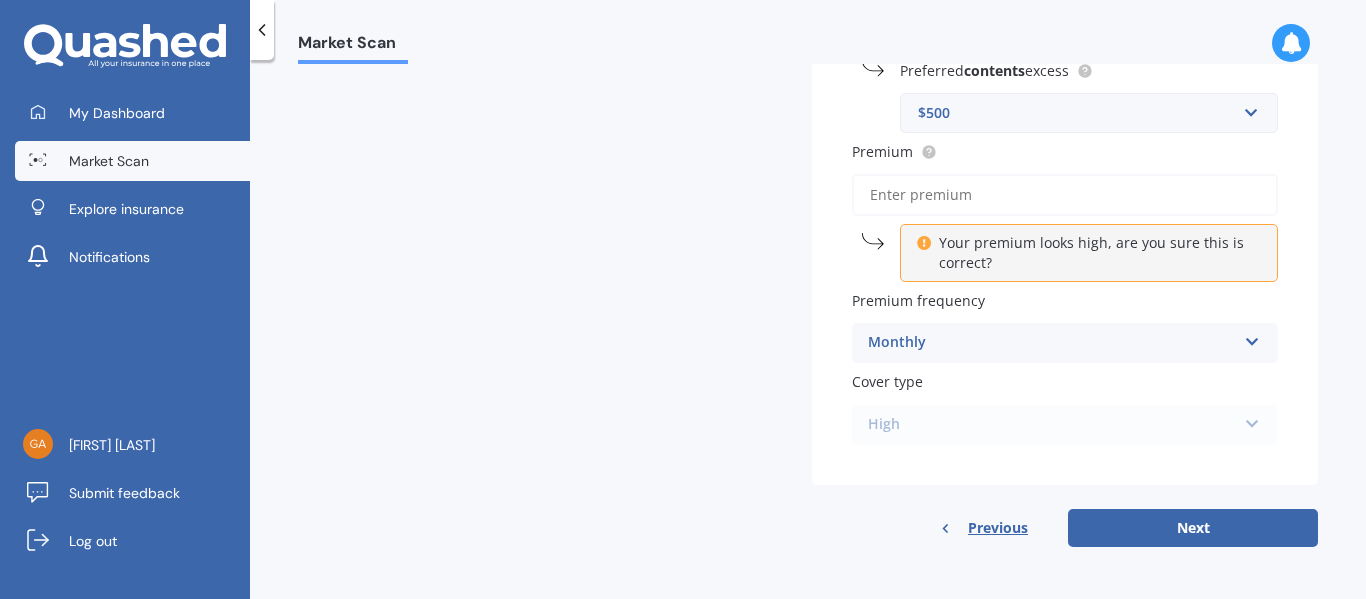 scroll, scrollTop: 625, scrollLeft: 0, axis: vertical 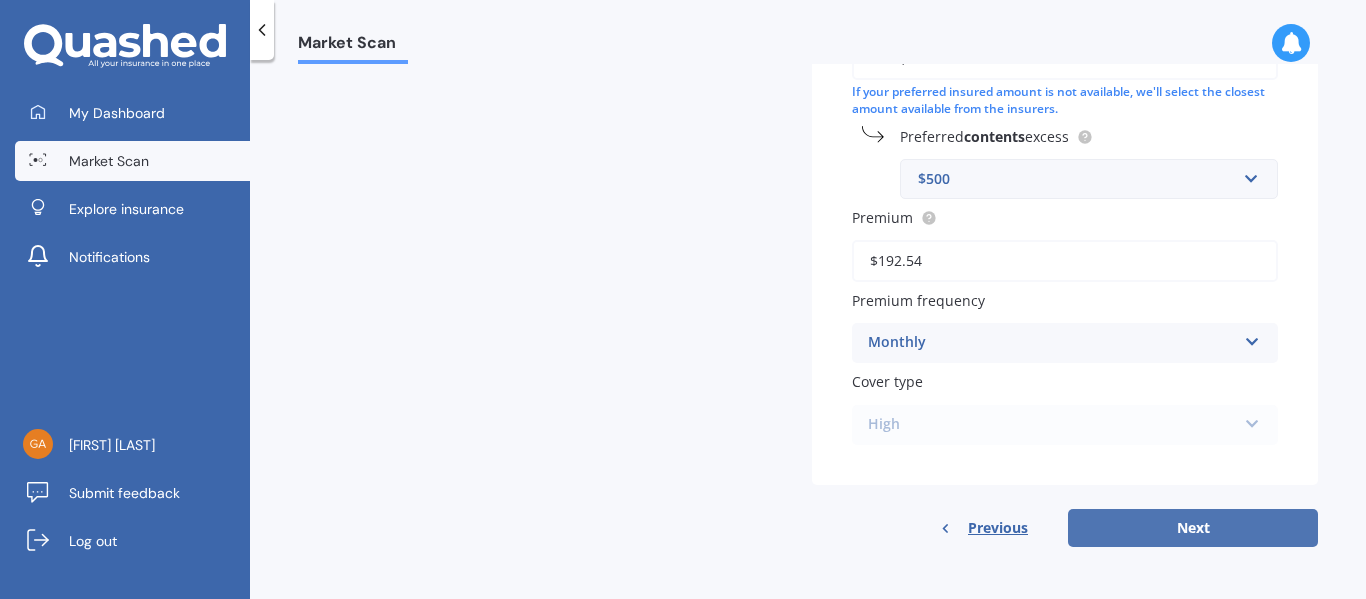 type on "$192.54" 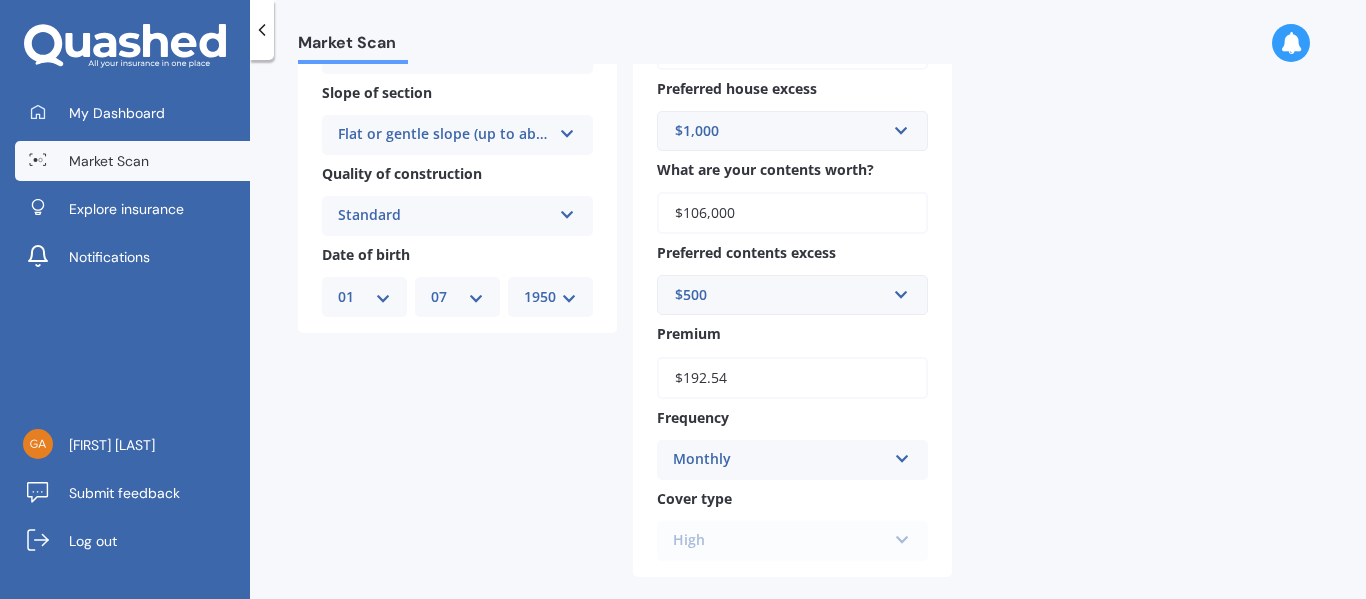 scroll, scrollTop: 700, scrollLeft: 0, axis: vertical 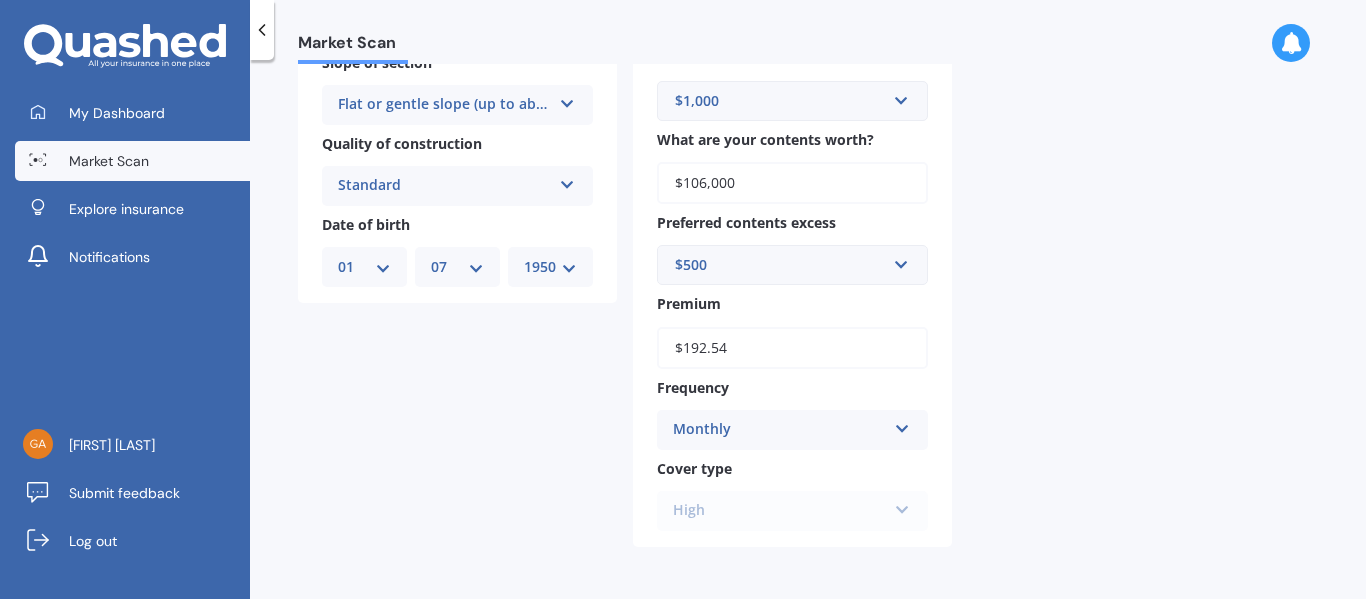 click on "High High" at bounding box center [792, 511] 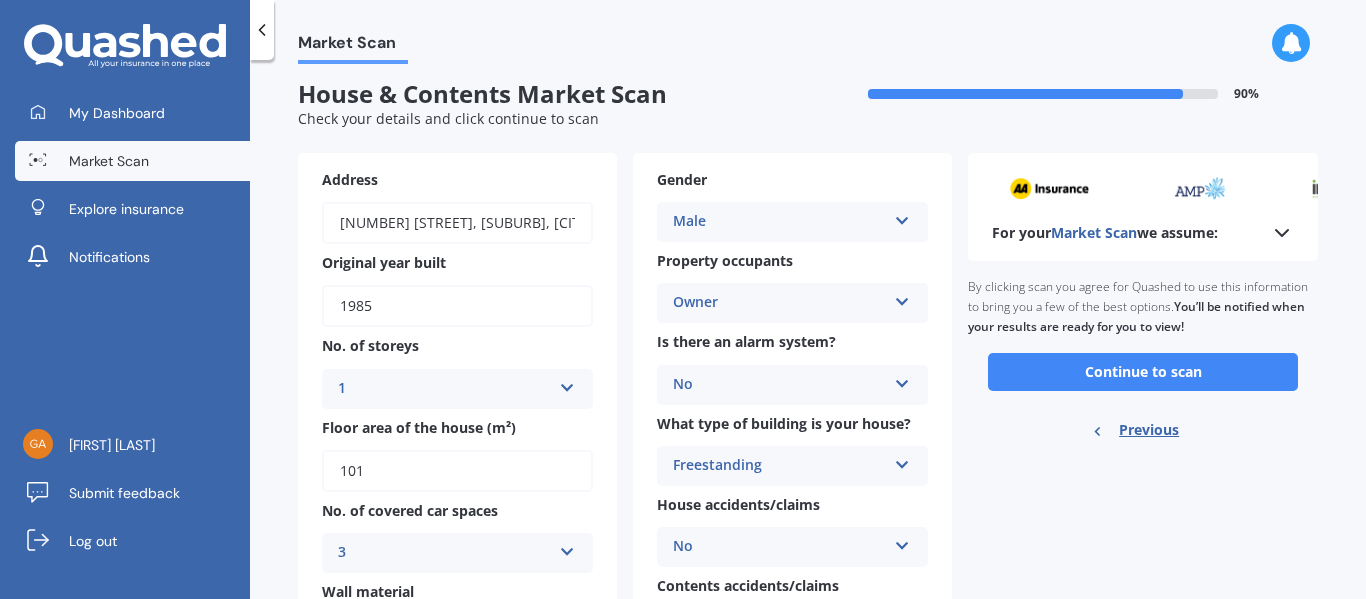 scroll, scrollTop: 0, scrollLeft: 0, axis: both 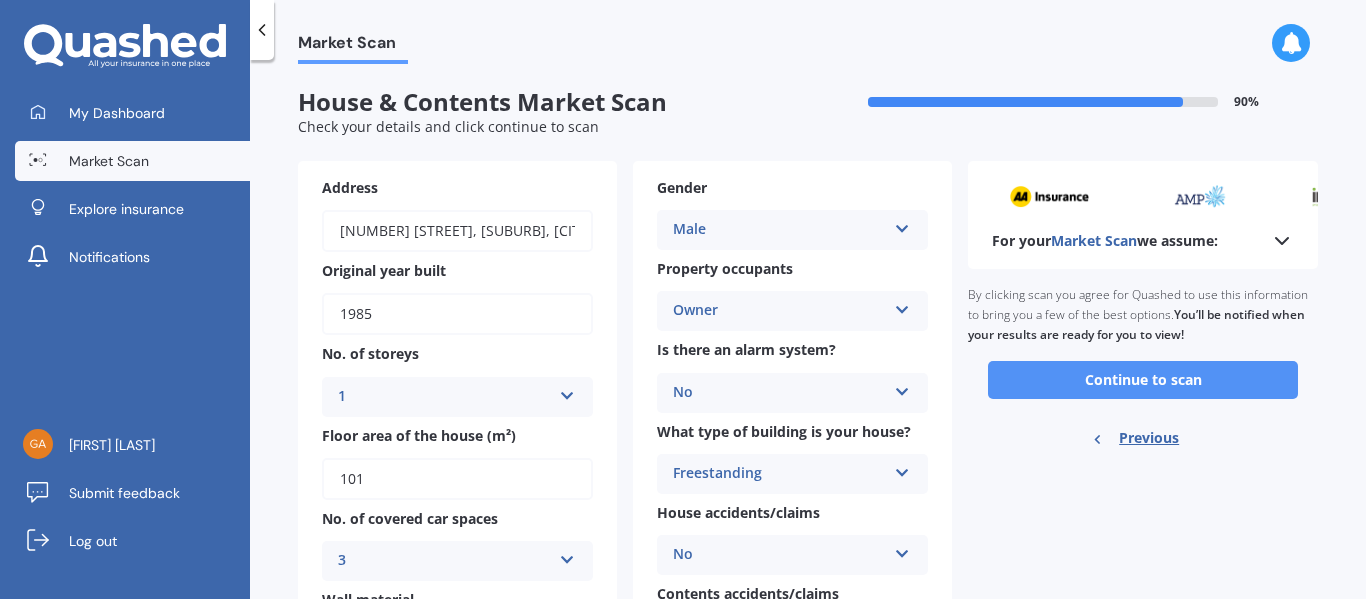 click on "Continue to scan" at bounding box center [1143, 380] 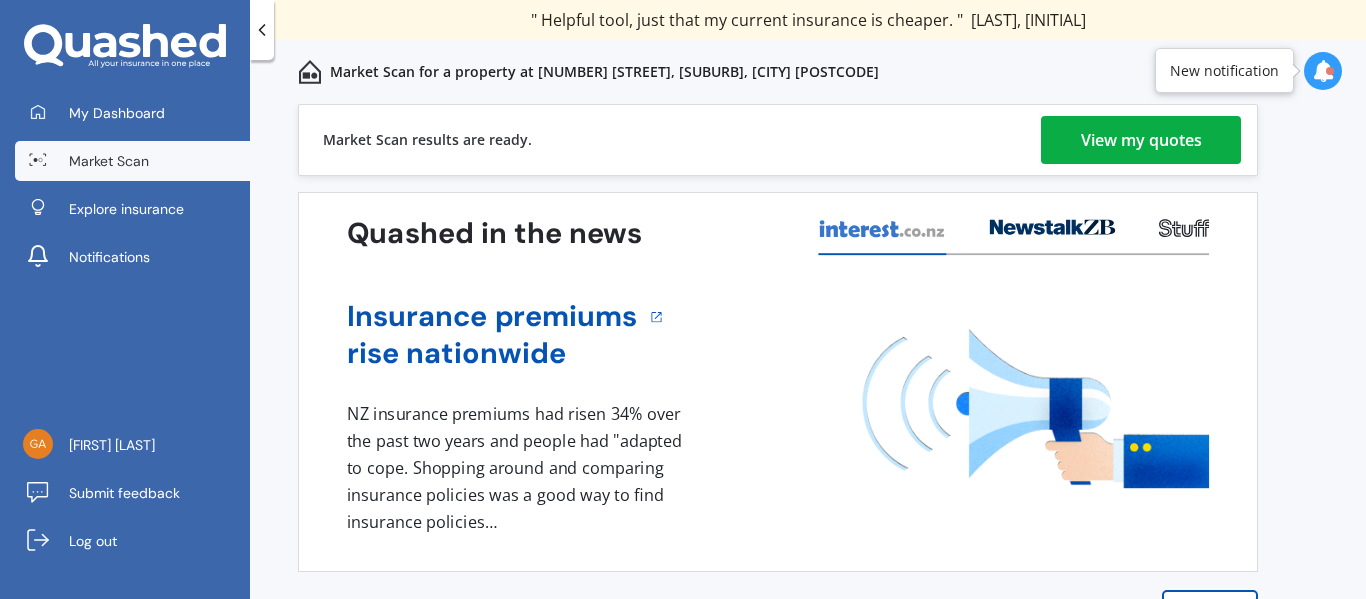 click on "View my quotes" at bounding box center [1141, 140] 